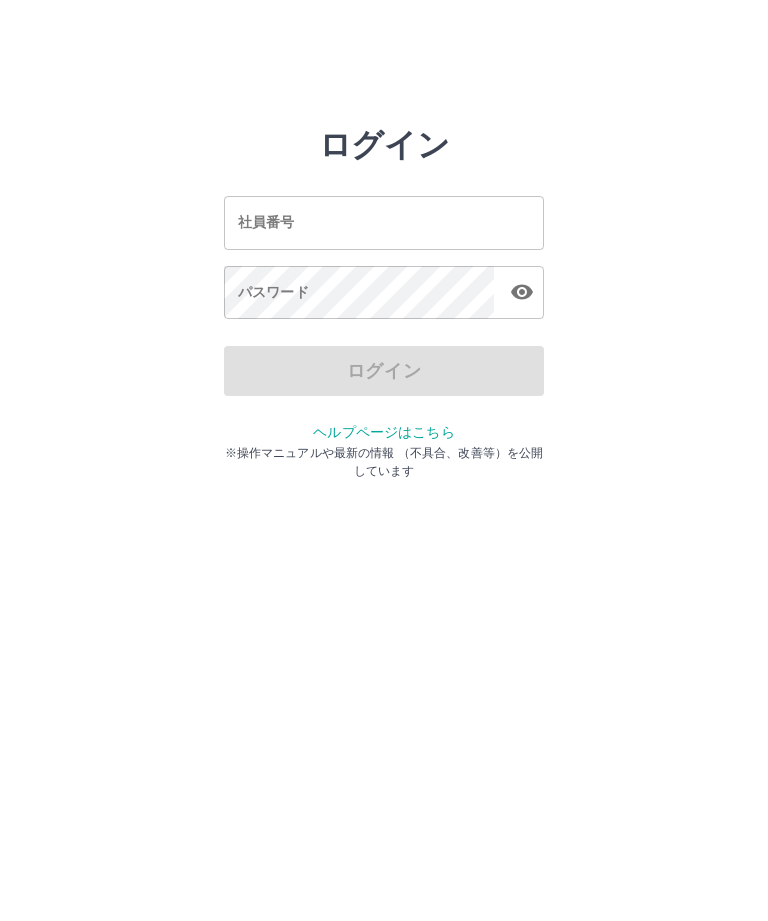 scroll, scrollTop: 0, scrollLeft: 0, axis: both 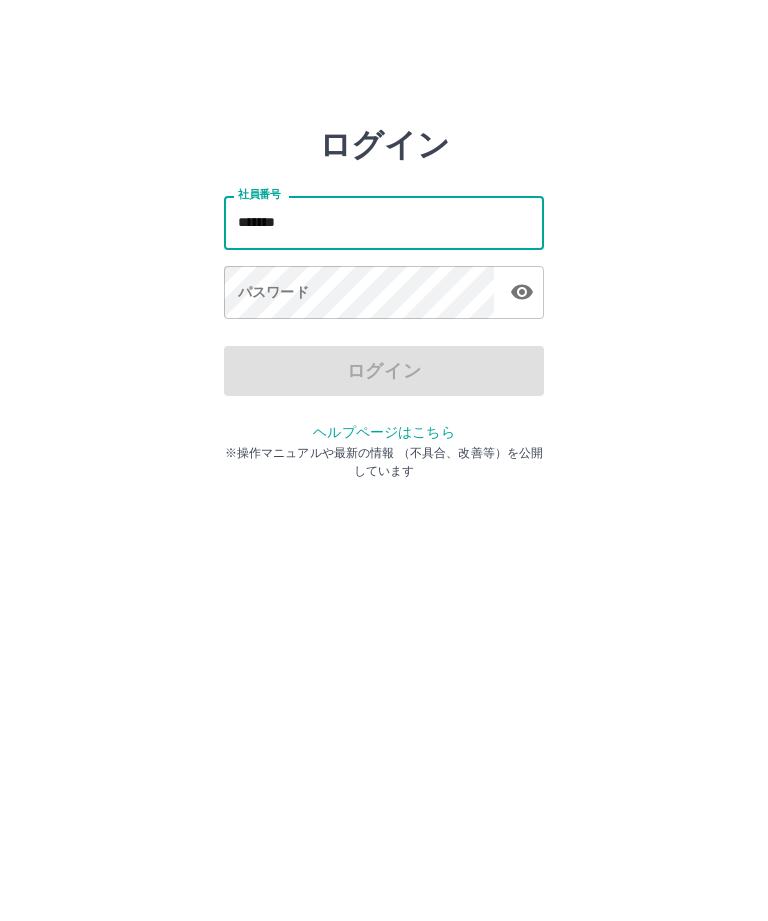 type on "*******" 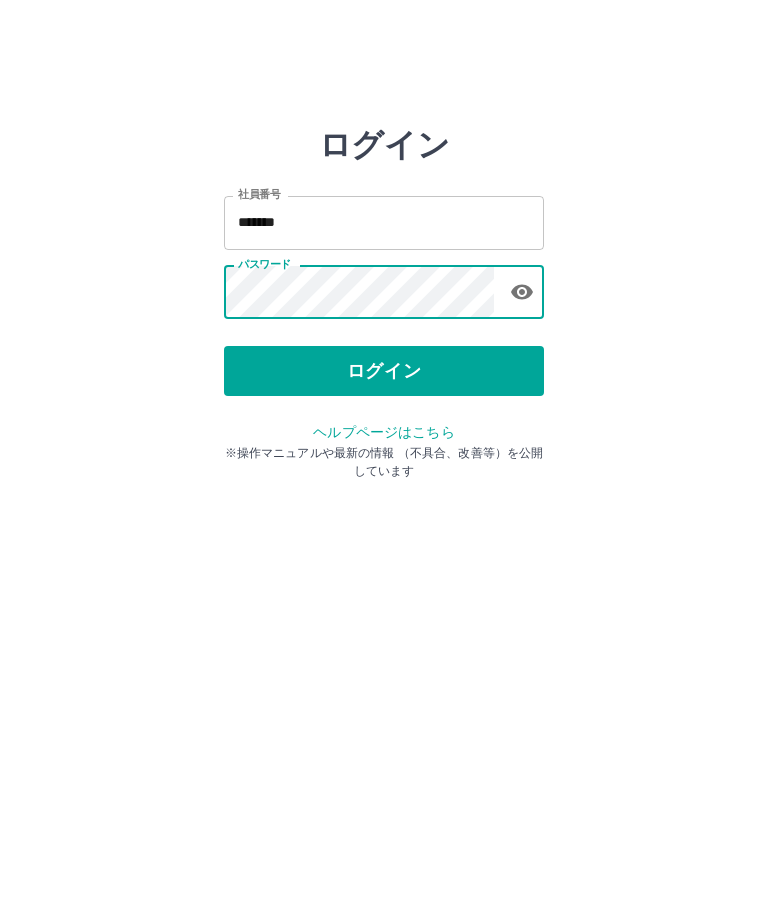 click on "ログイン" at bounding box center [384, 371] 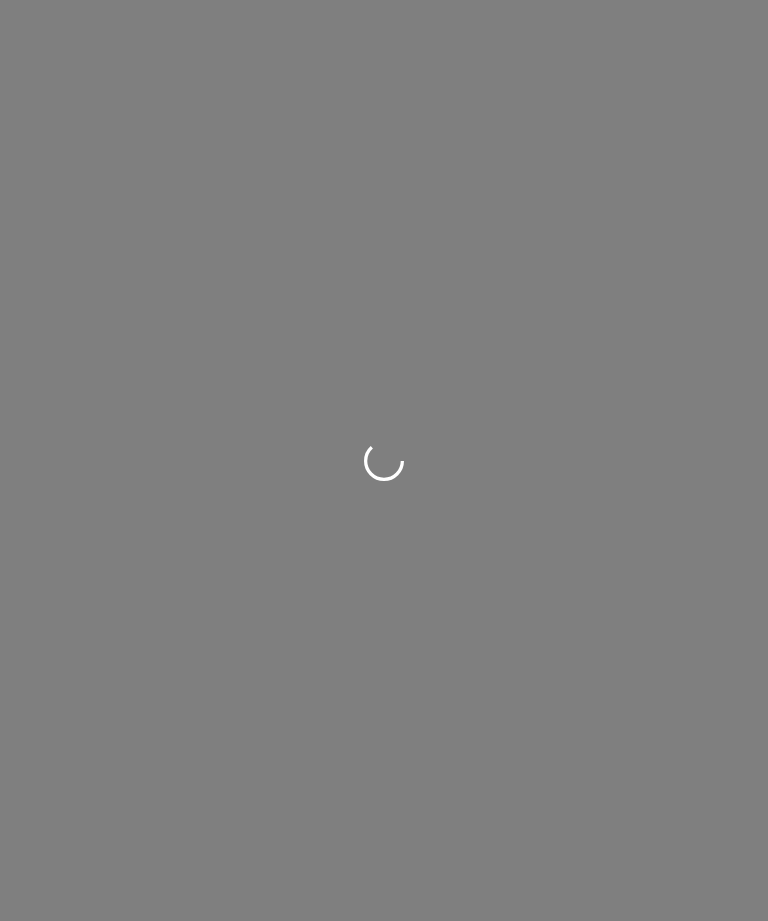 scroll, scrollTop: 0, scrollLeft: 0, axis: both 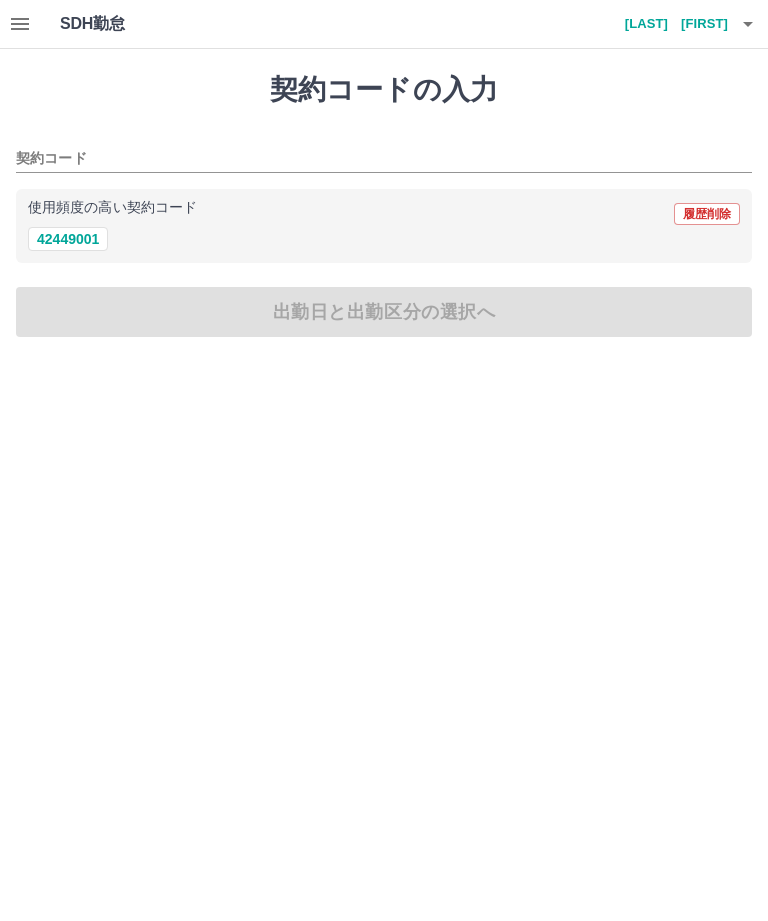 click on "42449001" at bounding box center [68, 239] 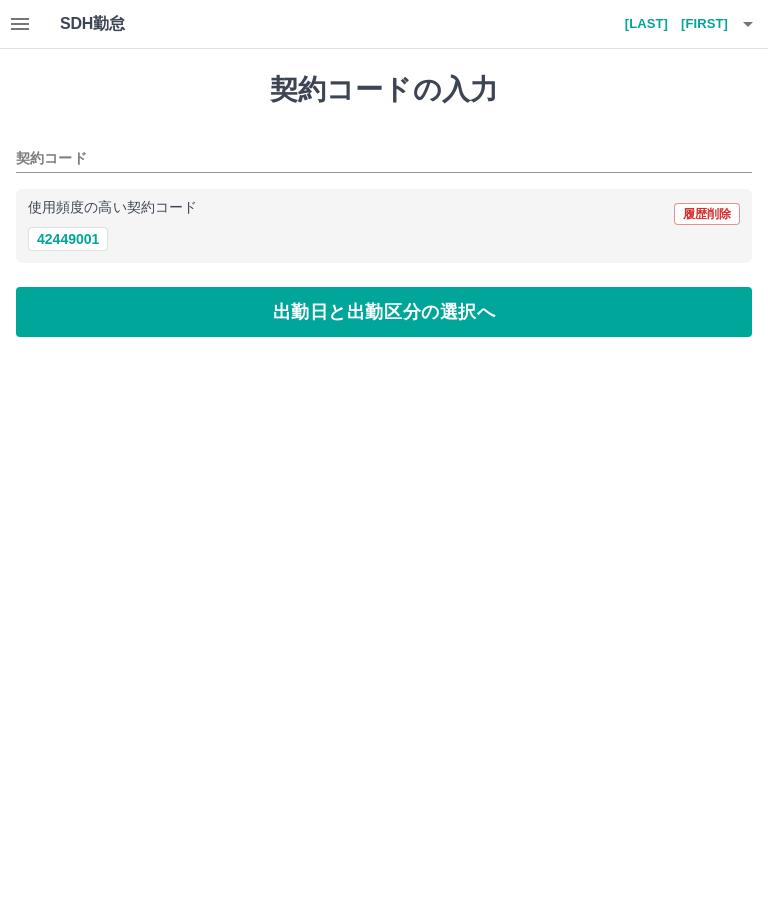 type on "********" 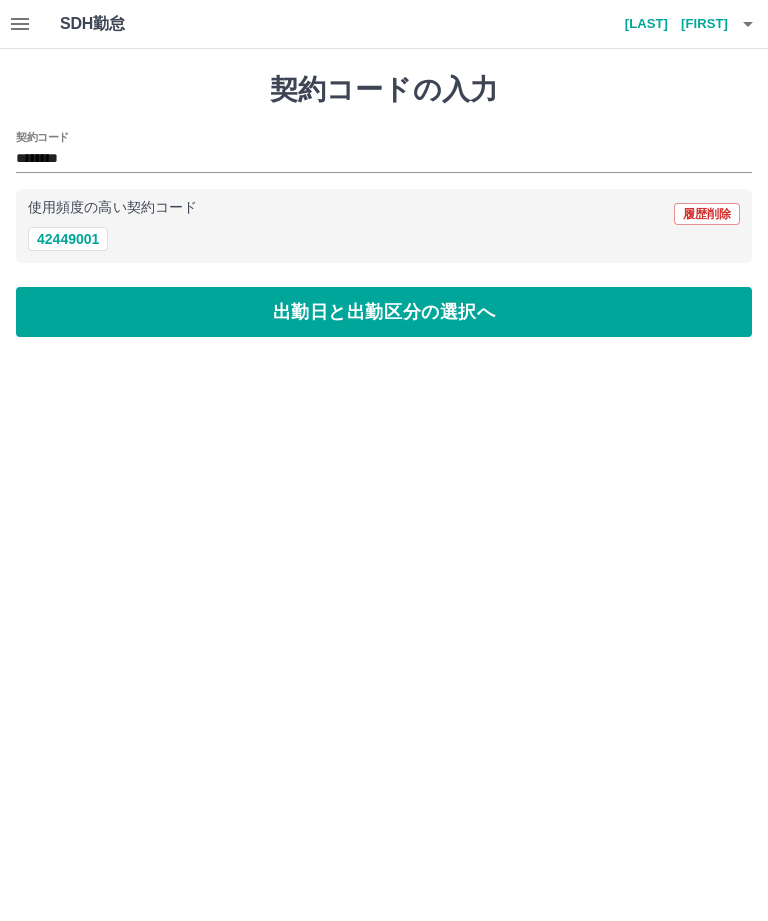 click on "出勤日と出勤区分の選択へ" at bounding box center [384, 312] 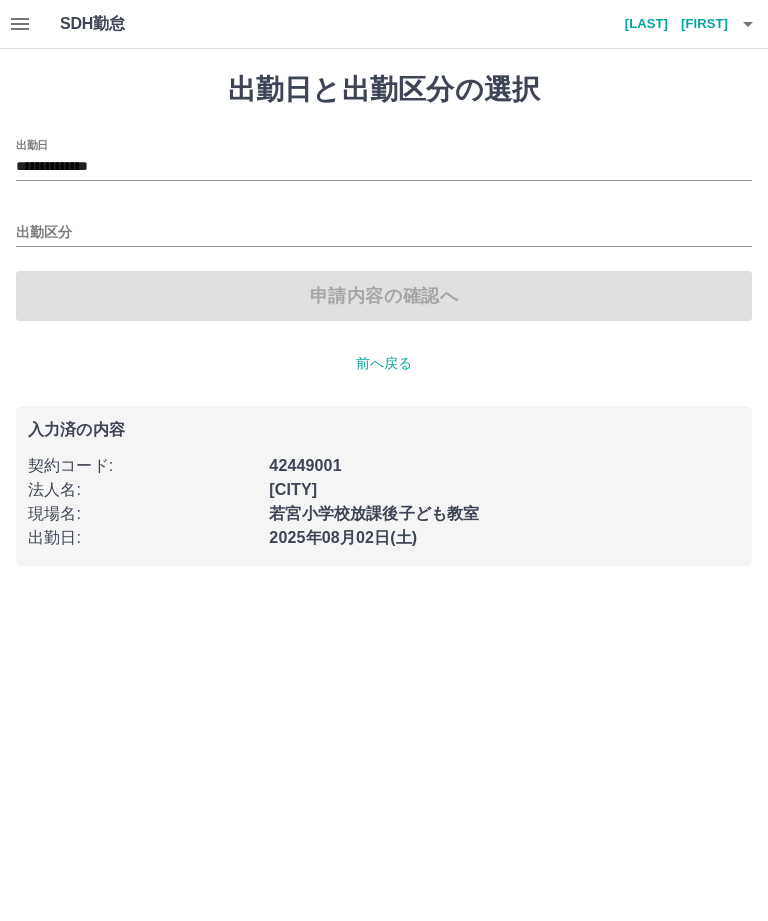 click on "出勤区分" at bounding box center [384, 233] 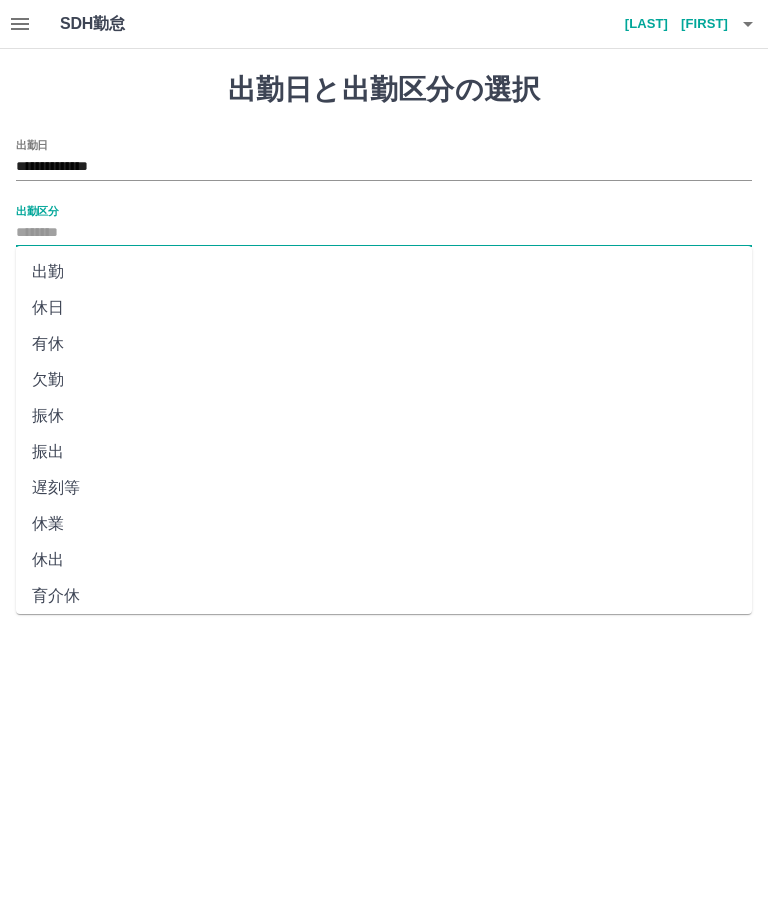 click on "出勤" at bounding box center [384, 272] 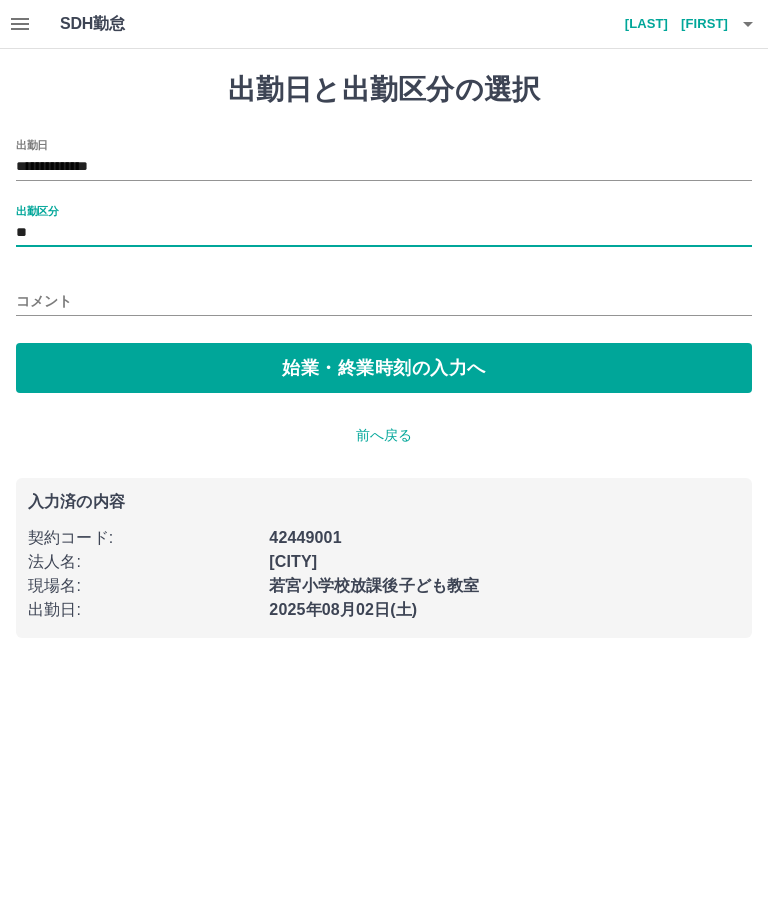 click on "始業・終業時刻の入力へ" at bounding box center (384, 368) 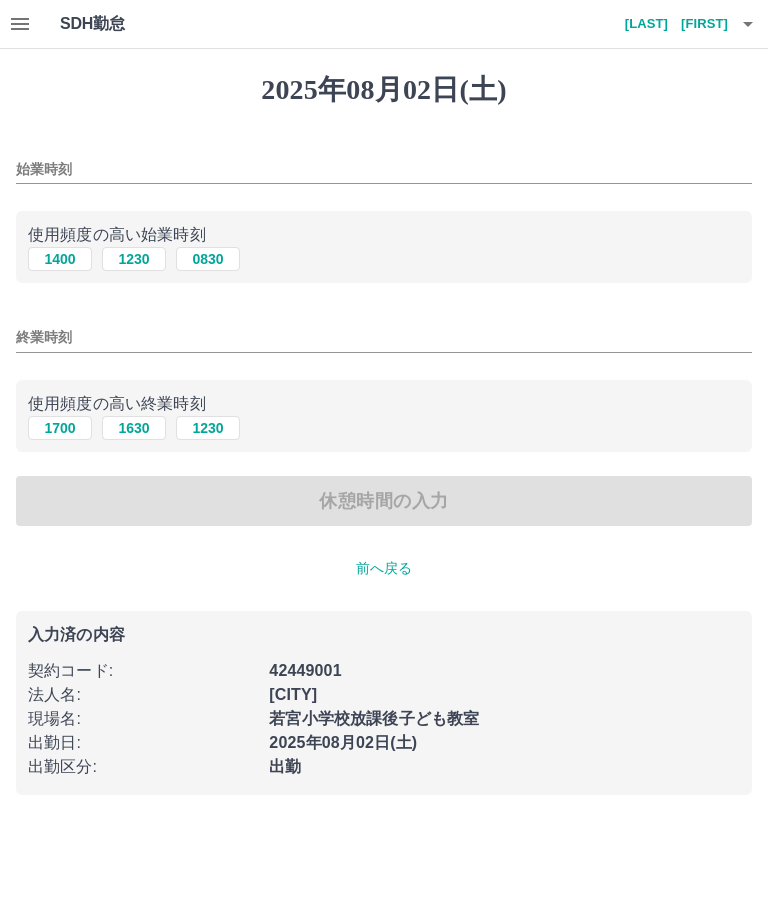 click on "始業時刻" at bounding box center (384, 169) 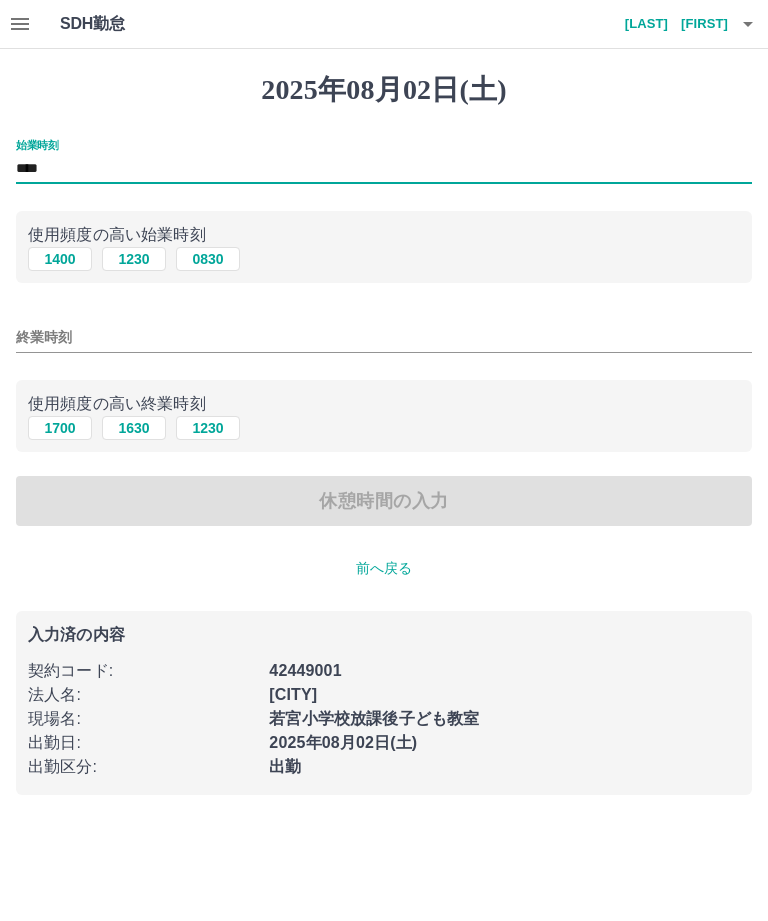 type on "****" 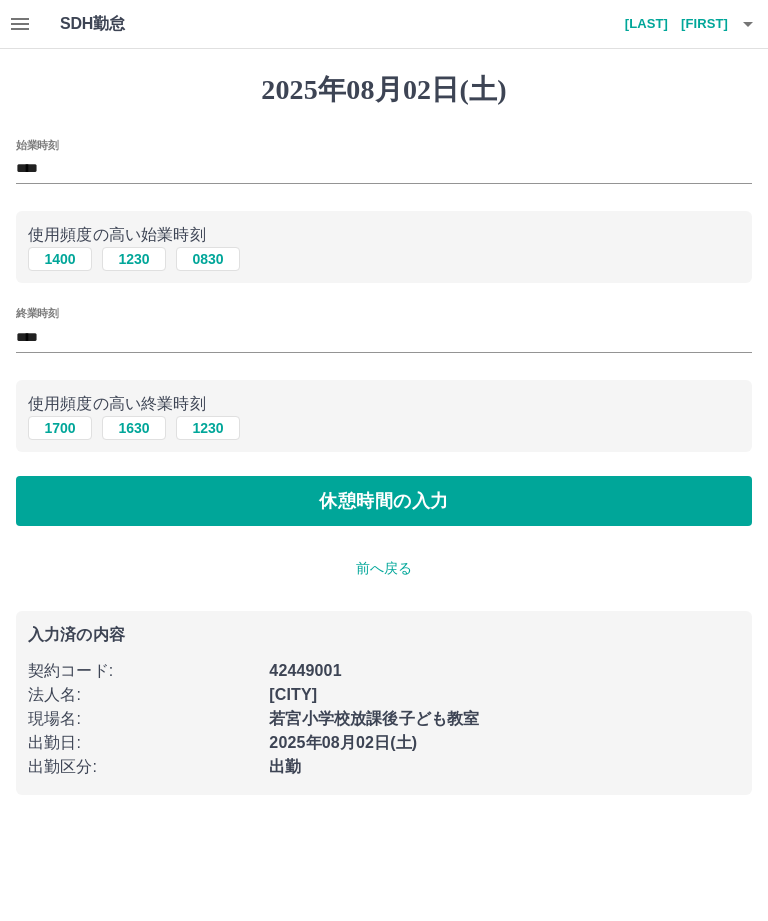 click on "休憩時間の入力" at bounding box center [384, 501] 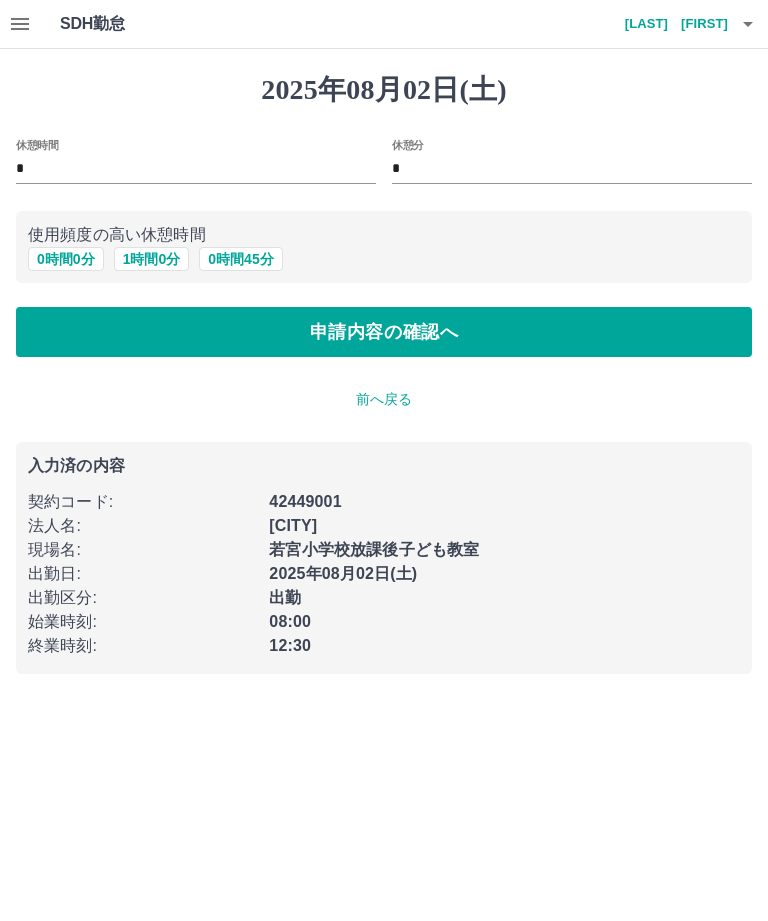 click on "申請内容の確認へ" at bounding box center [384, 332] 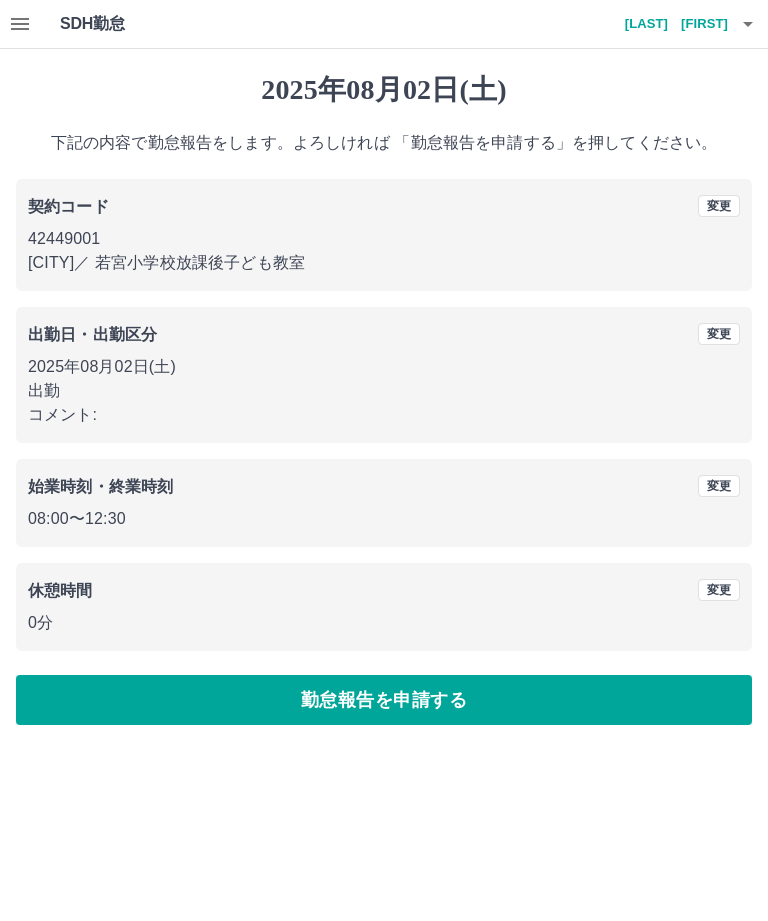 click on "勤怠報告を申請する" at bounding box center [384, 700] 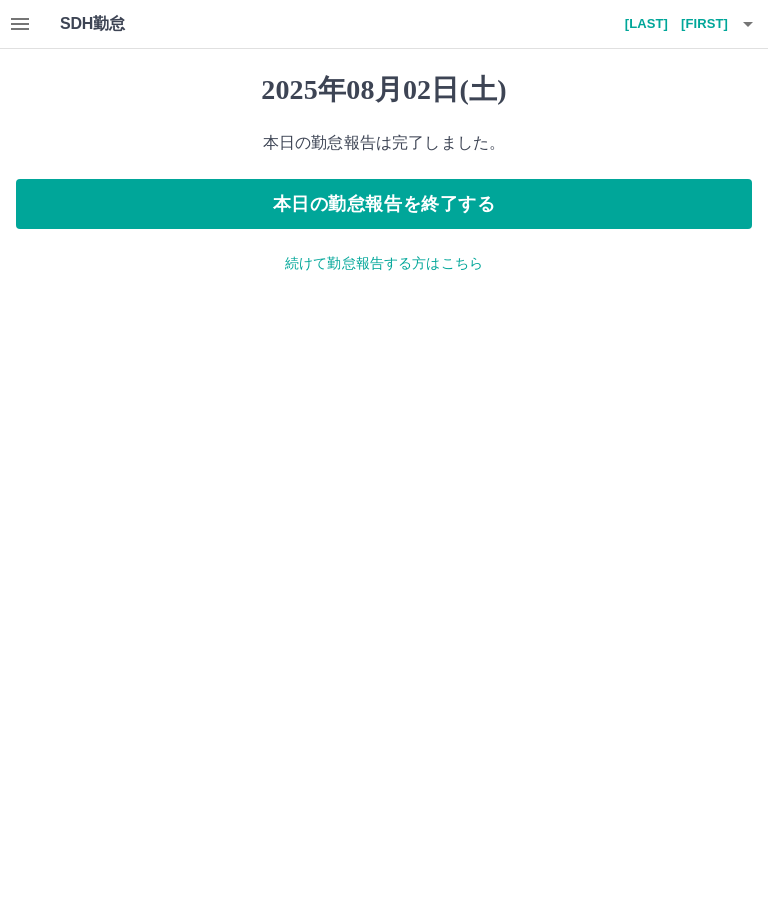 click on "続けて勤怠報告する方はこちら" at bounding box center (384, 263) 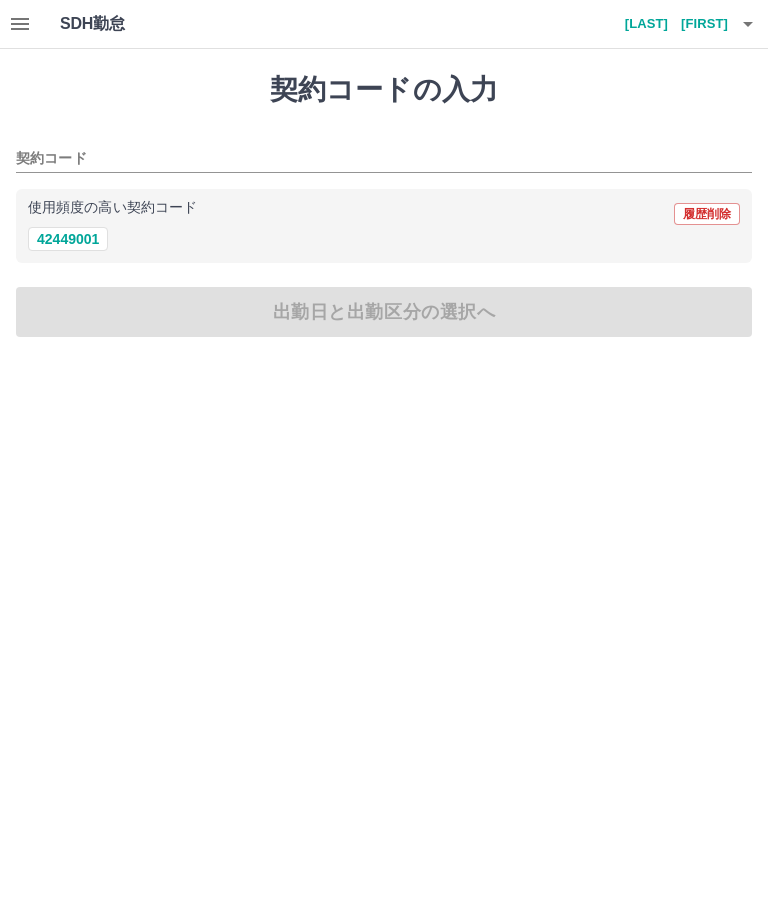 click on "42449001" at bounding box center [68, 239] 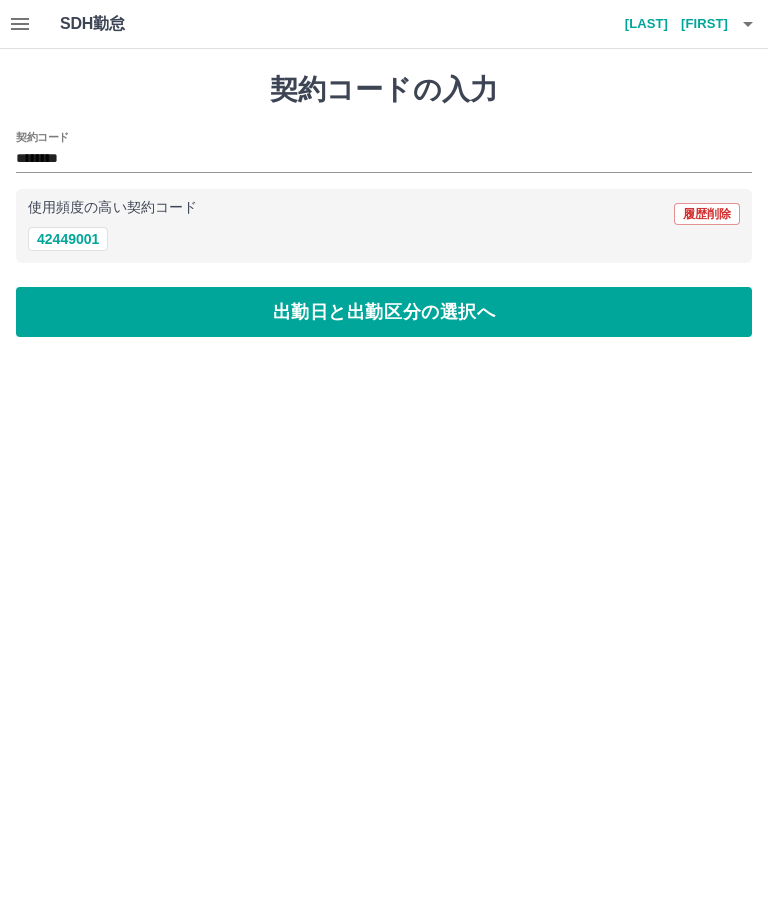 click on "出勤日と出勤区分の選択へ" at bounding box center [384, 312] 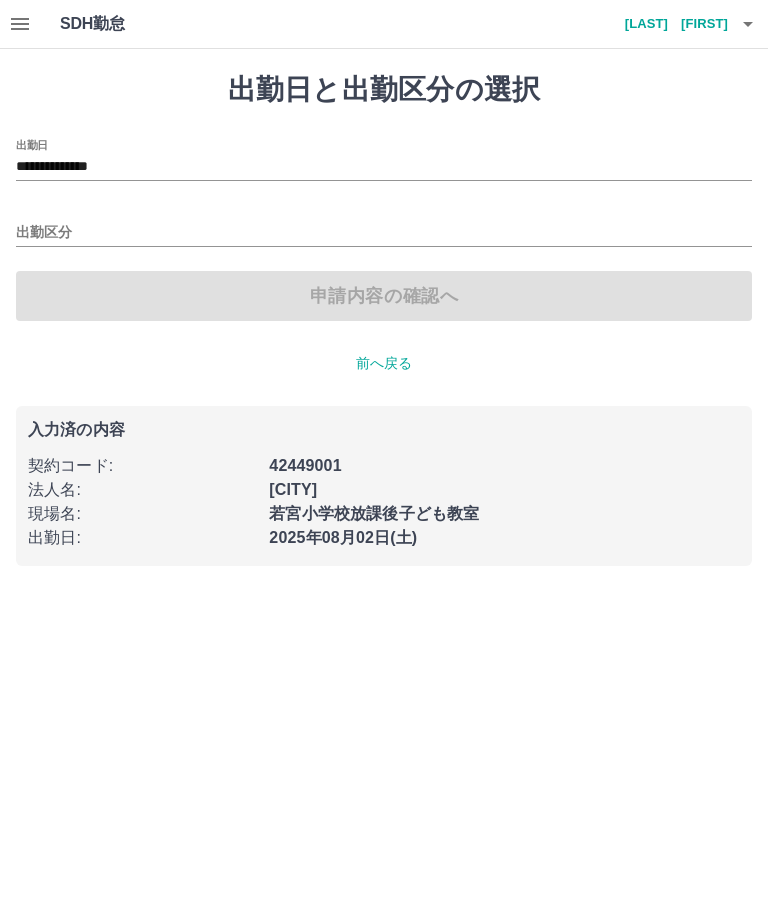 click on "**********" at bounding box center (384, 167) 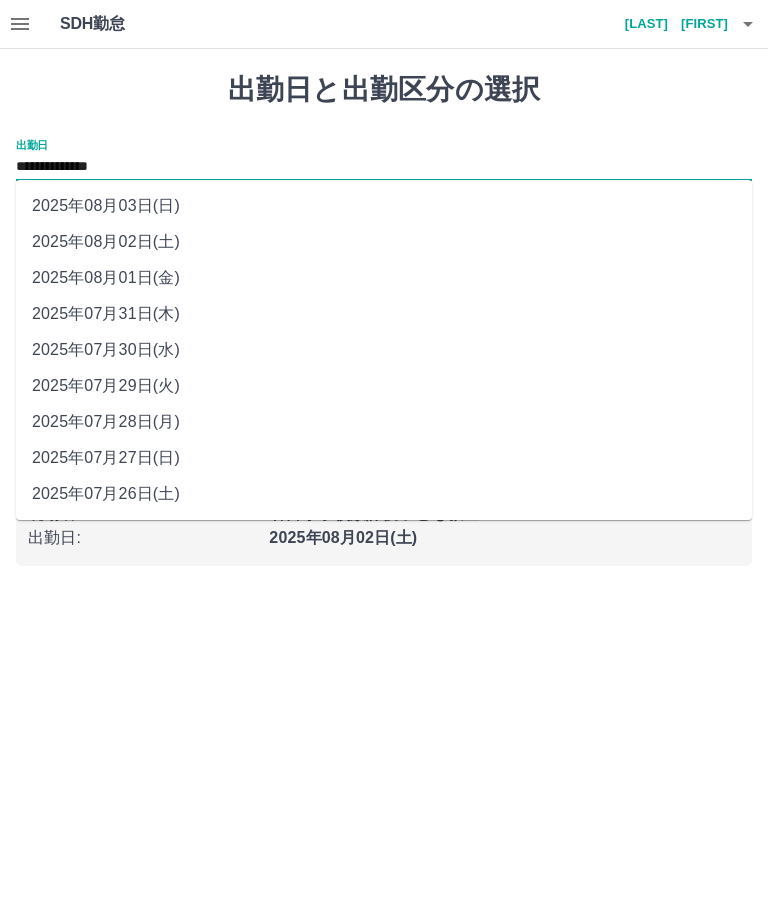 click on "2025年08月03日(日)" at bounding box center (384, 206) 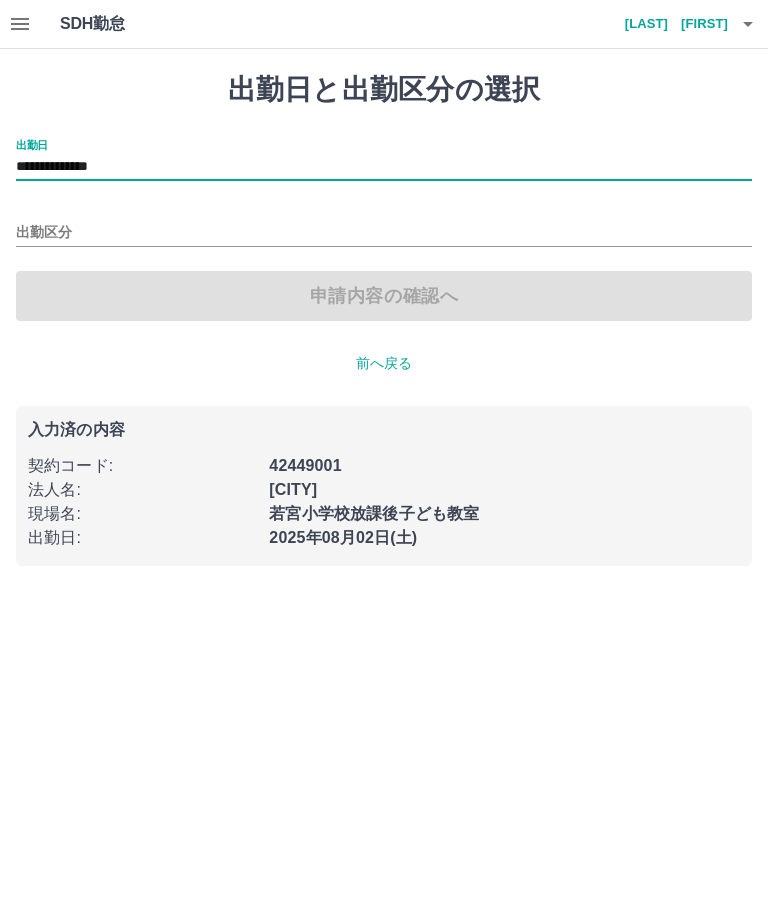 click on "出勤区分" at bounding box center (384, 233) 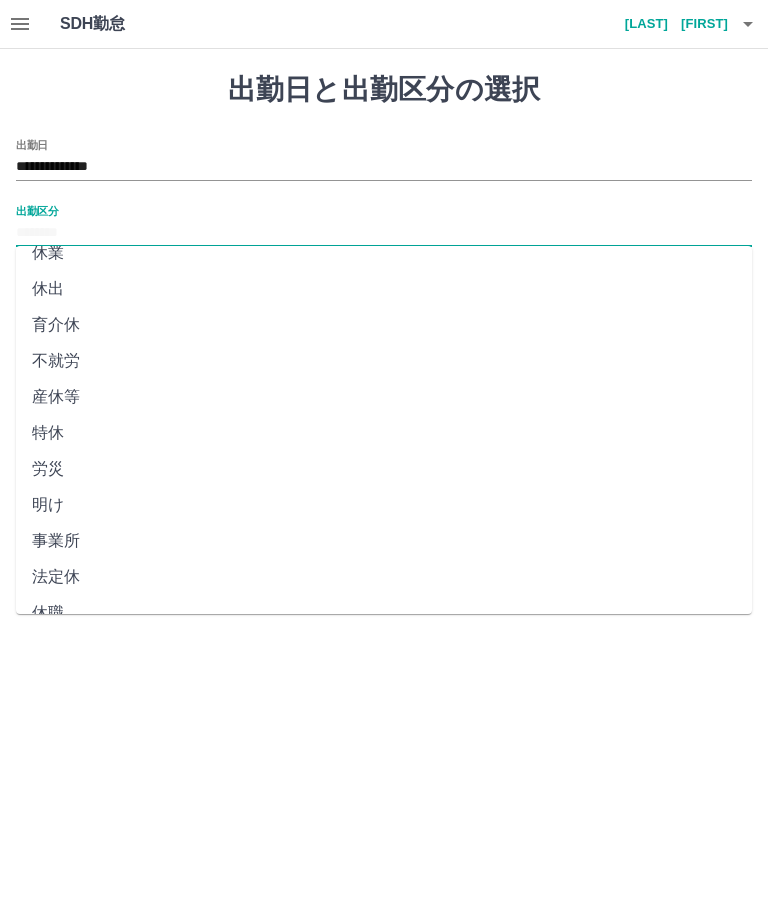 scroll, scrollTop: 270, scrollLeft: 0, axis: vertical 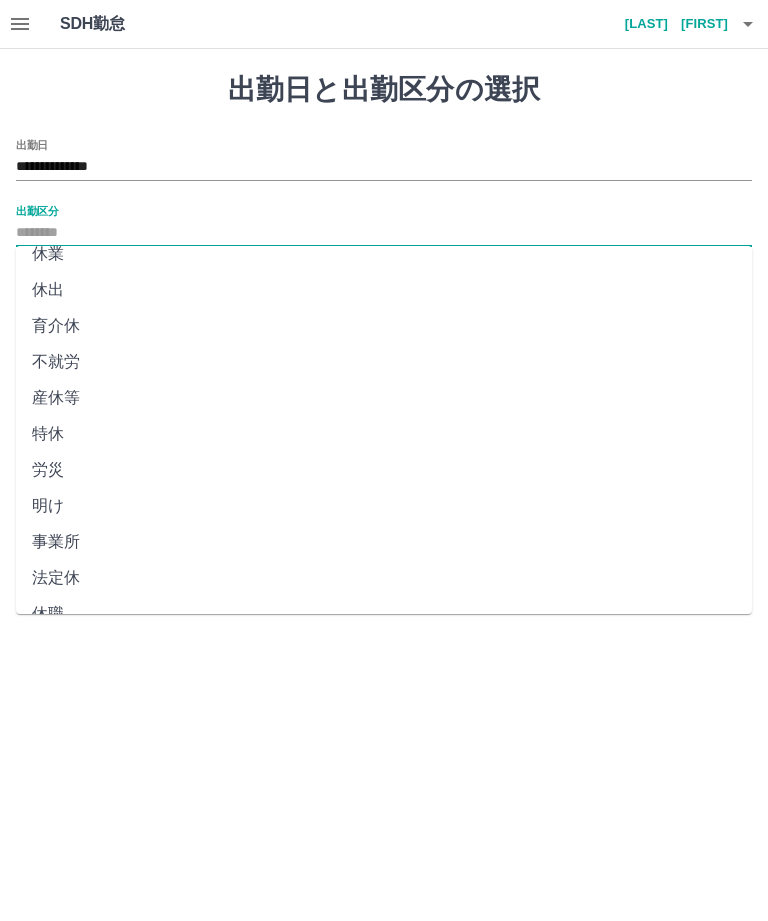 click on "法定休" at bounding box center (384, 578) 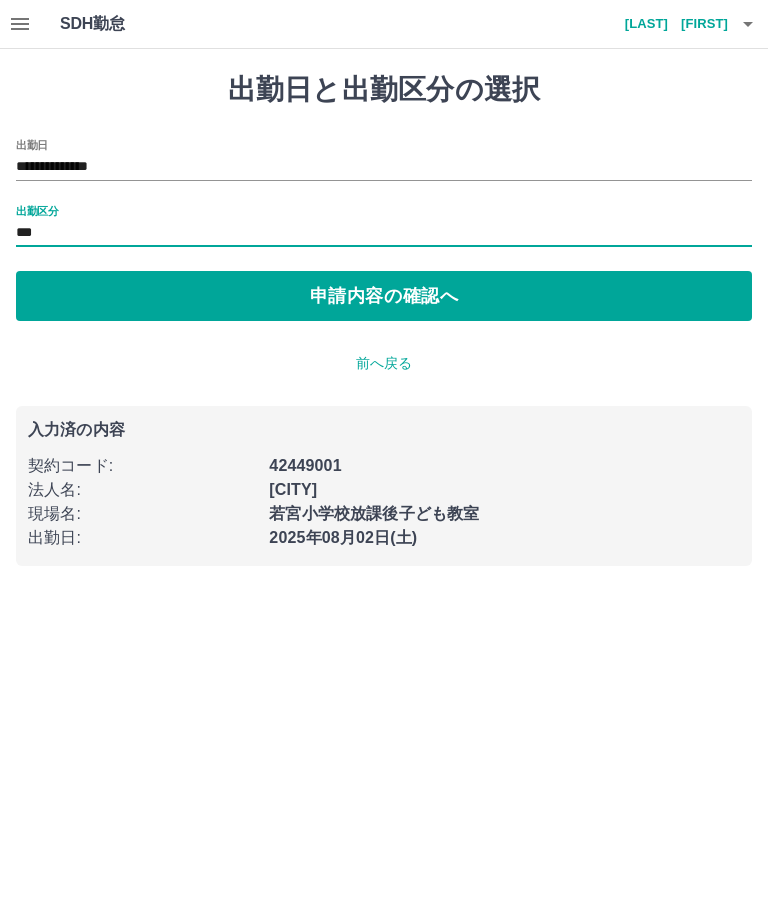type on "***" 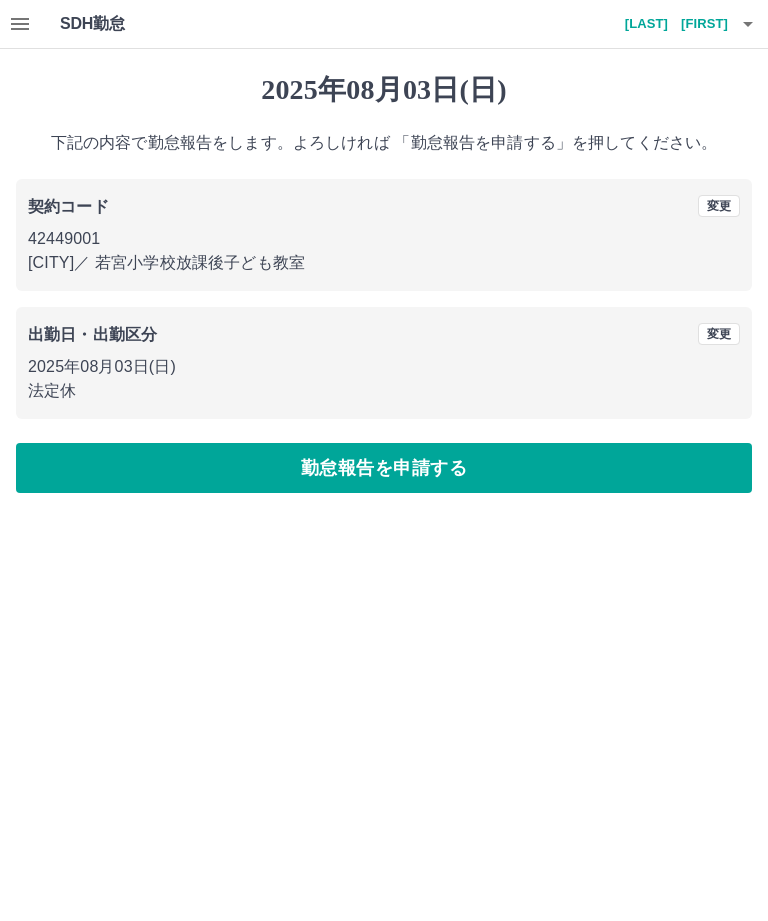 click on "勤怠報告を申請する" at bounding box center (384, 468) 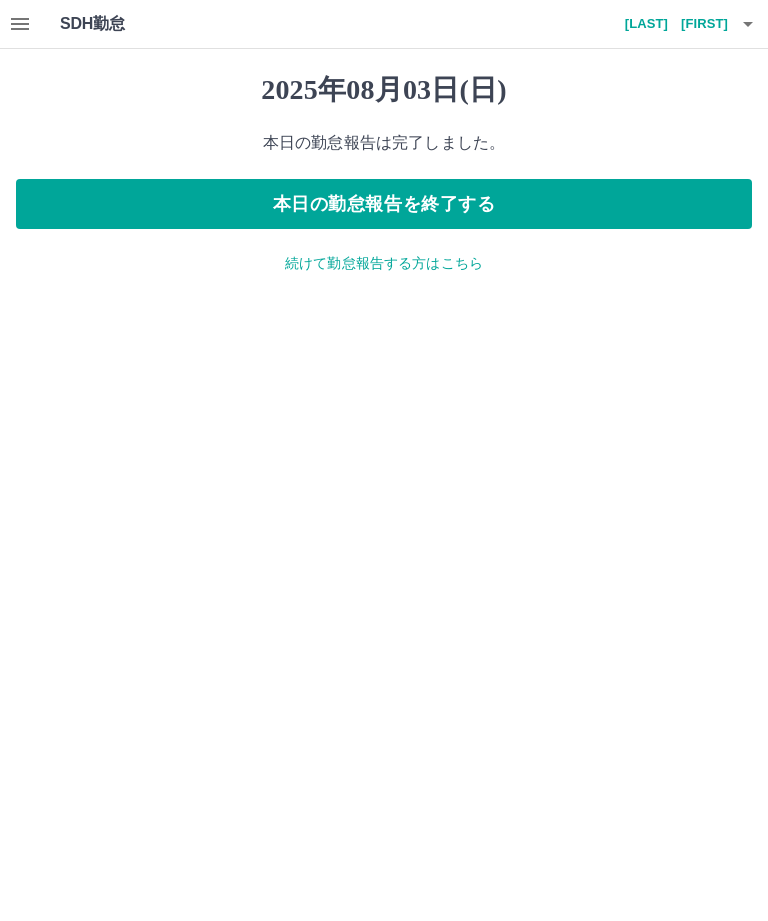 click on "本日の勤怠報告を終了する" at bounding box center (384, 204) 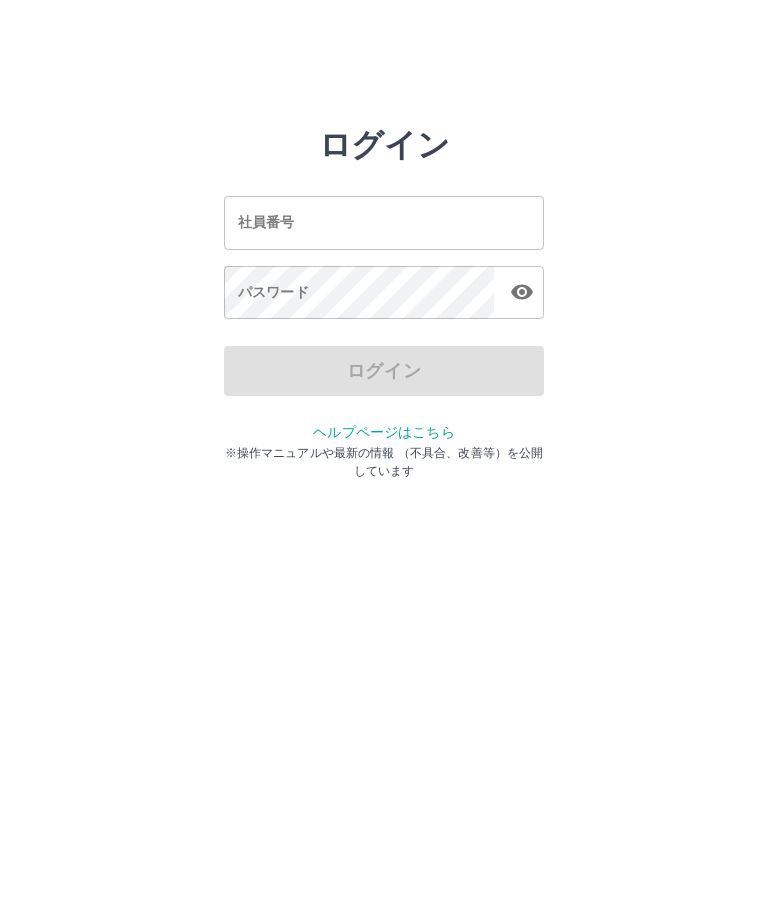 scroll, scrollTop: 0, scrollLeft: 0, axis: both 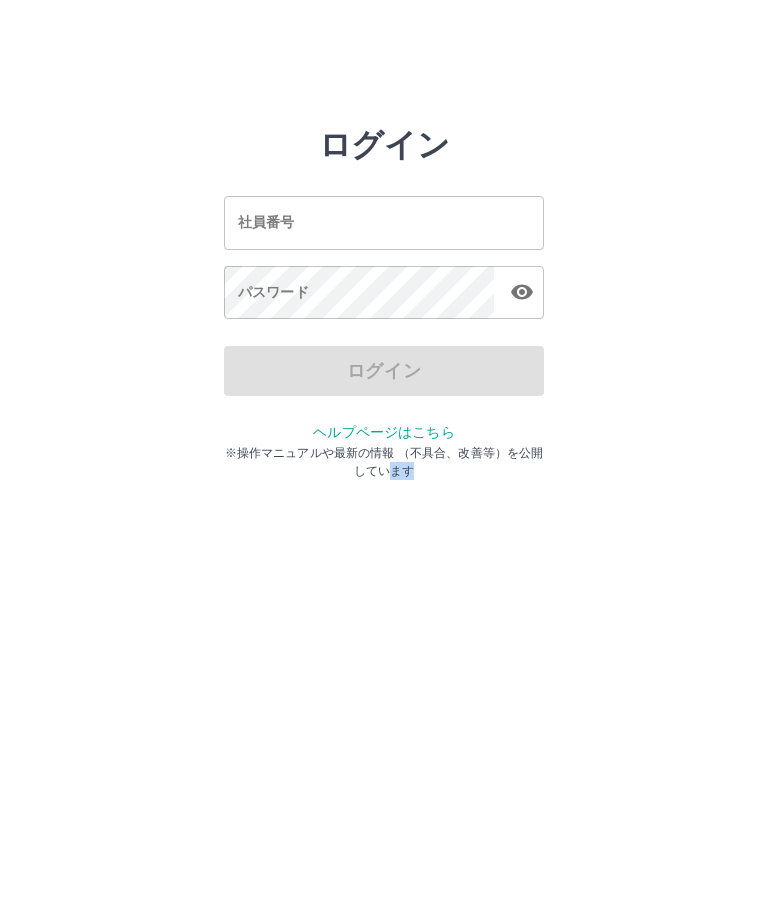 click on "社員番号" at bounding box center [384, 222] 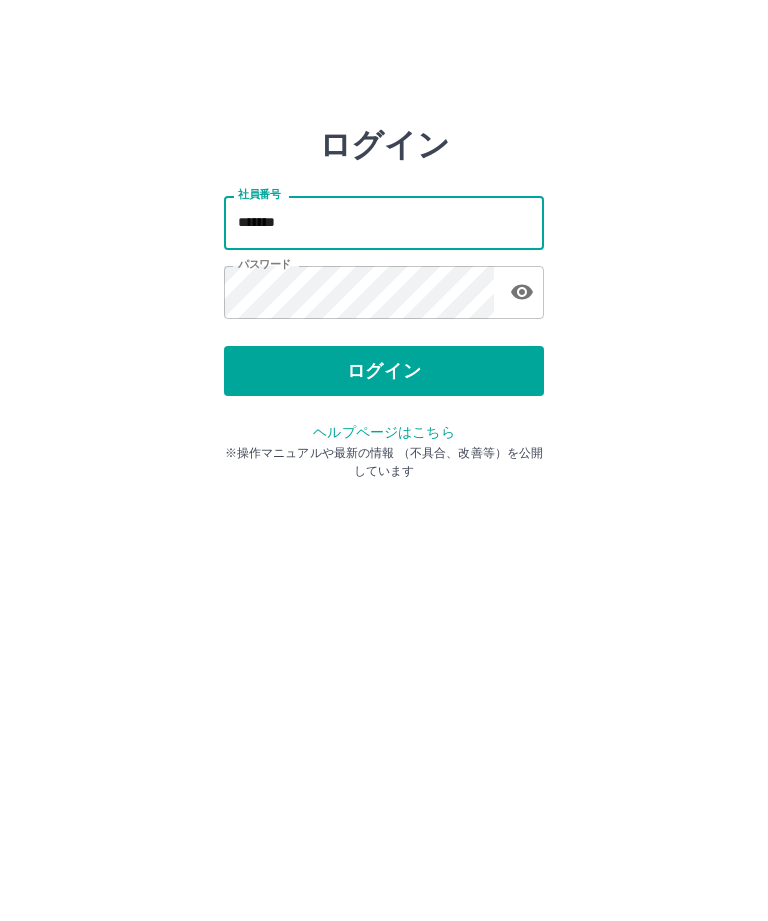 click on "*******" at bounding box center (384, 222) 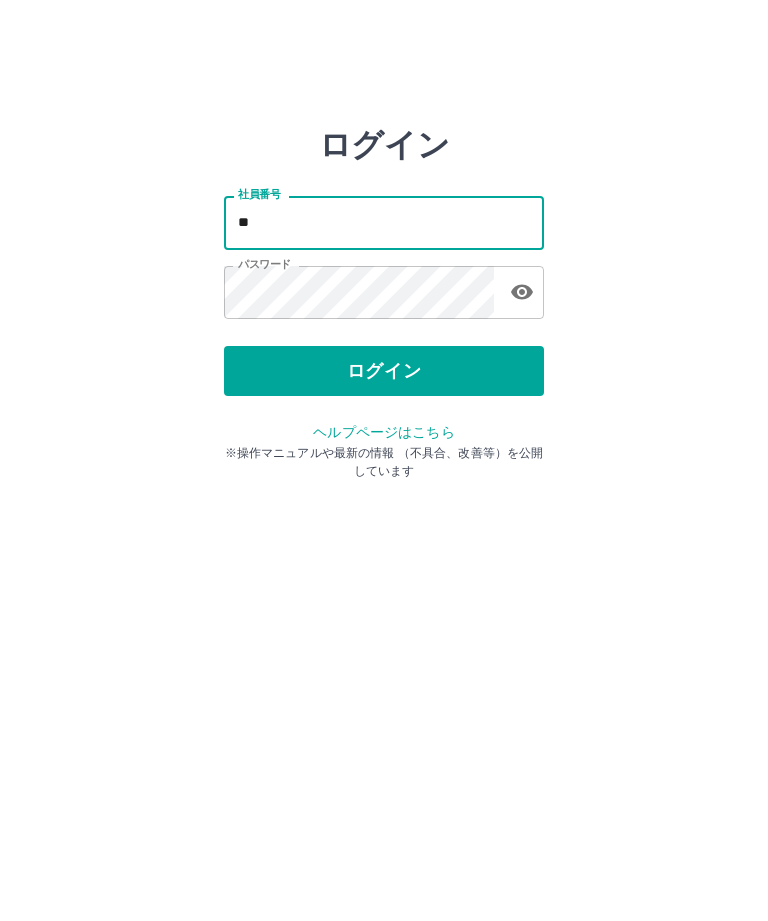 type on "*" 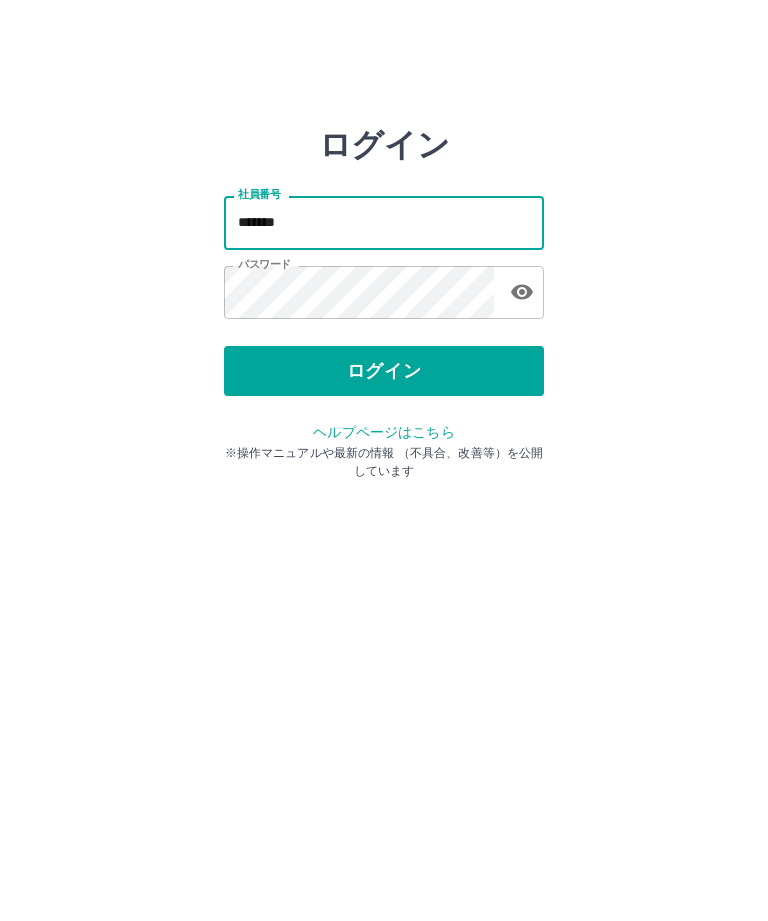 type on "*******" 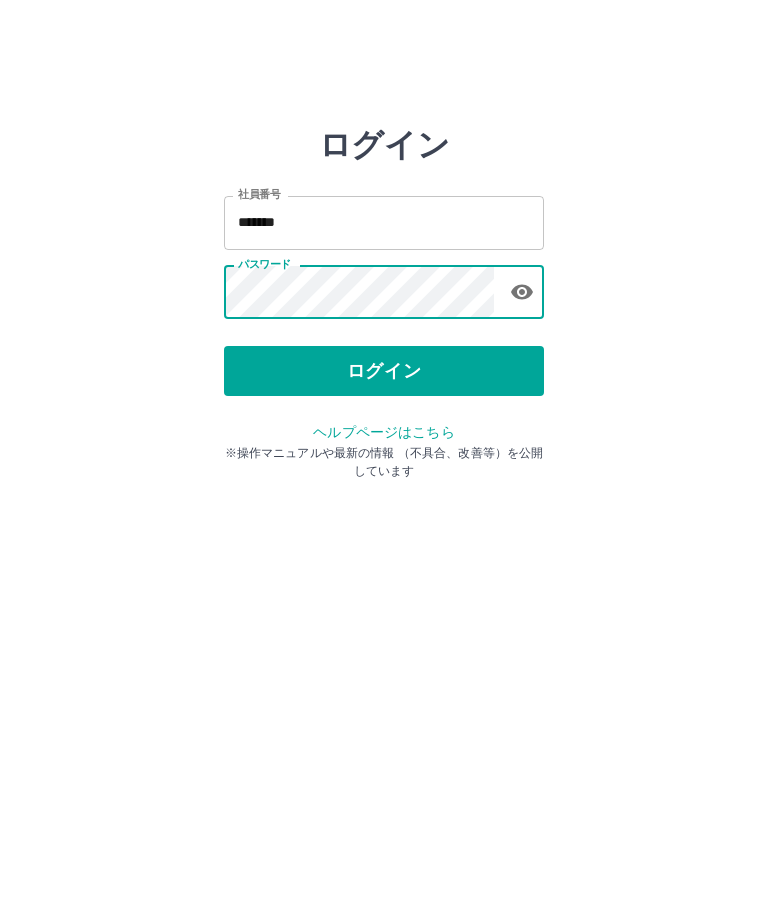 click on "ログイン" at bounding box center [384, 371] 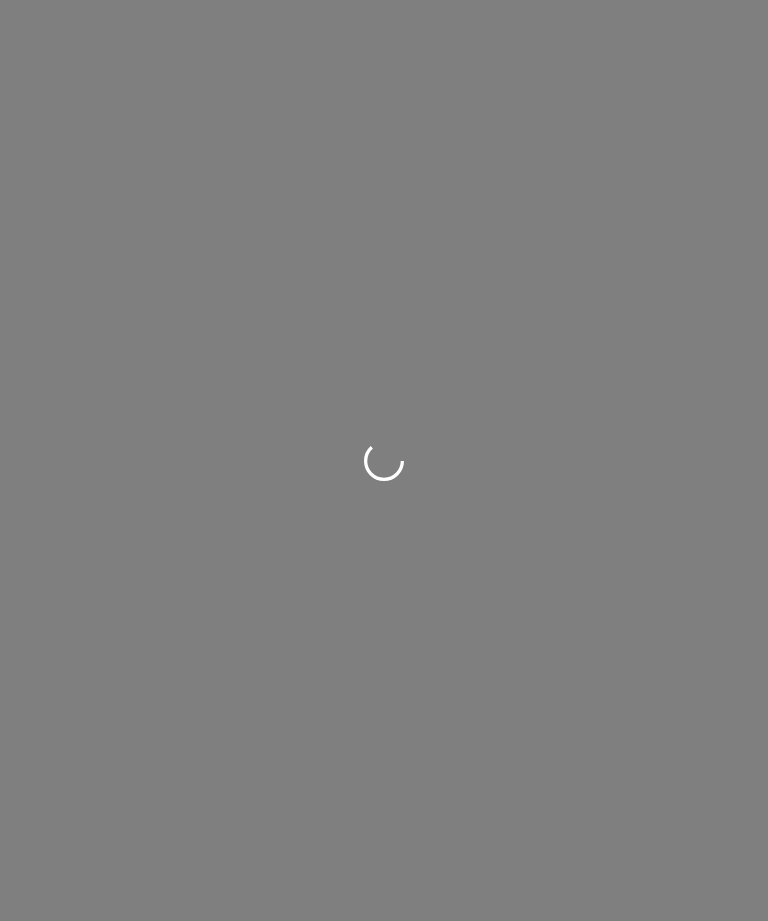 scroll, scrollTop: 0, scrollLeft: 0, axis: both 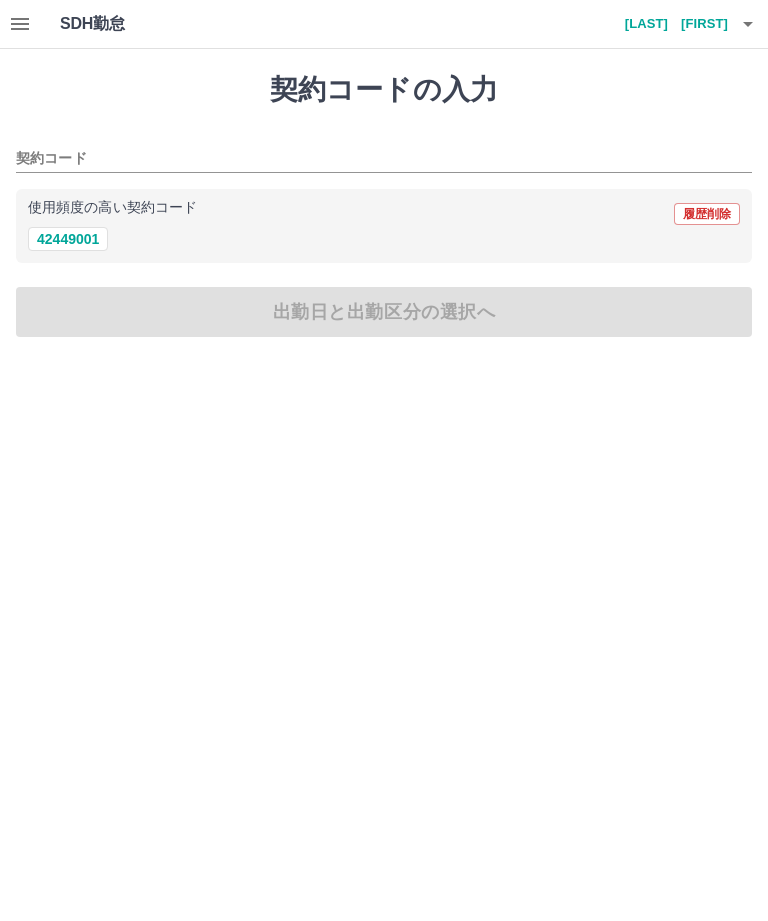 click on "42449001" at bounding box center (68, 239) 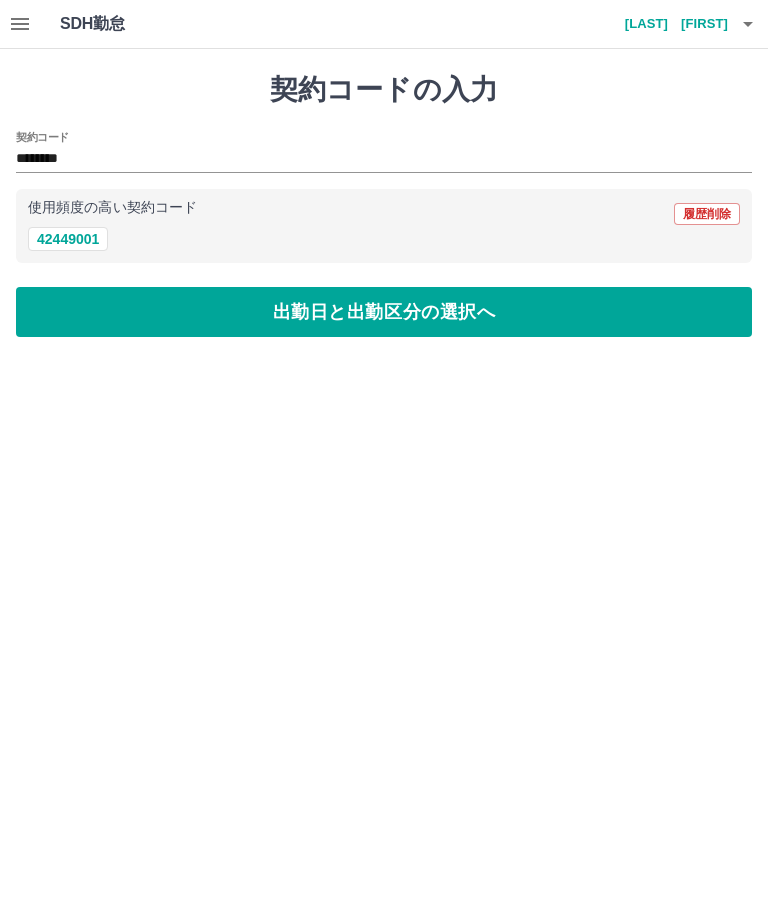 click on "出勤日と出勤区分の選択へ" at bounding box center (384, 312) 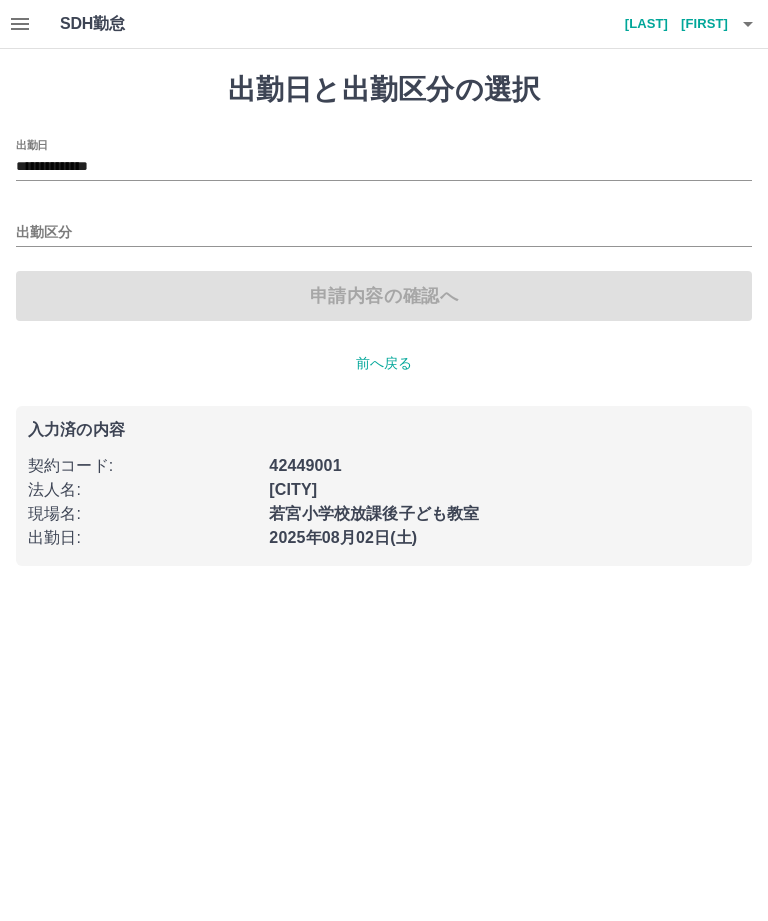 click on "出勤区分" at bounding box center [384, 233] 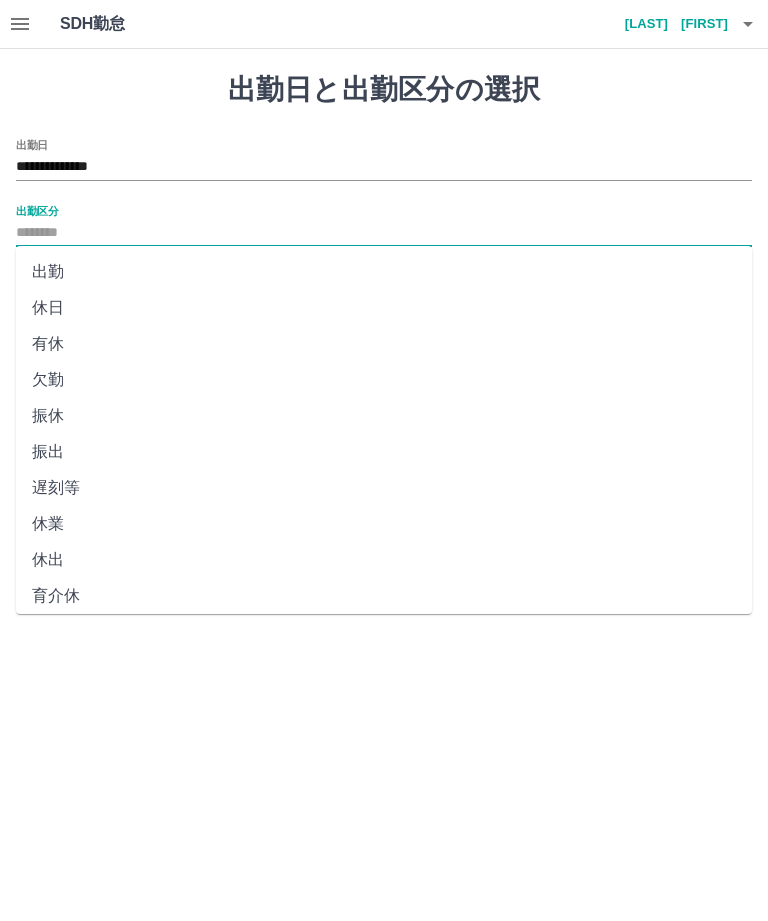 click on "出勤" at bounding box center (384, 272) 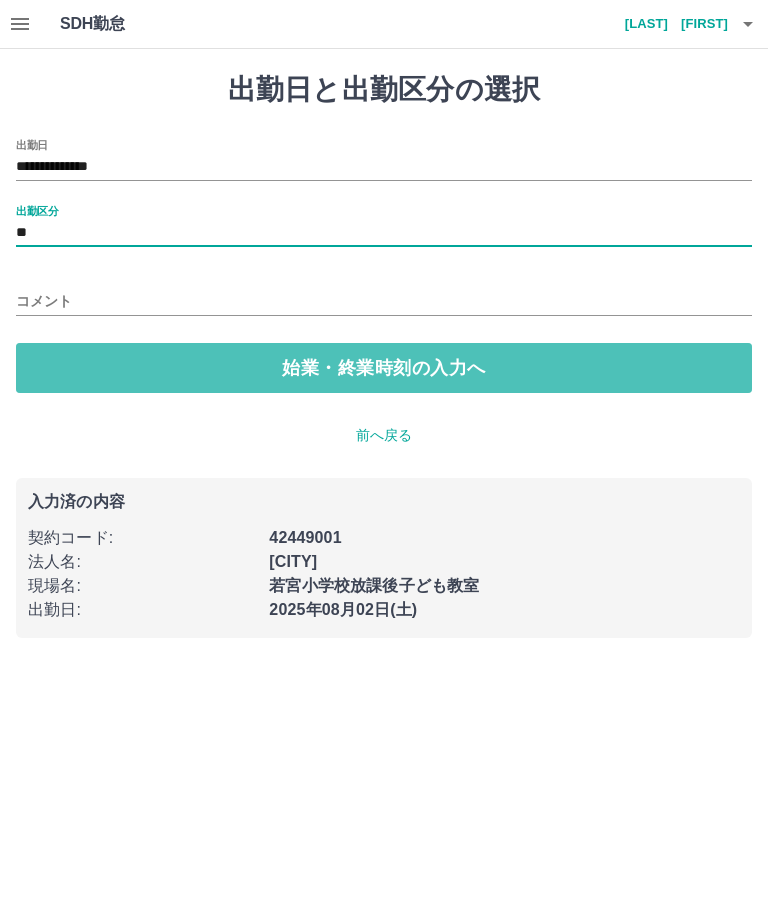click on "始業・終業時刻の入力へ" at bounding box center [384, 368] 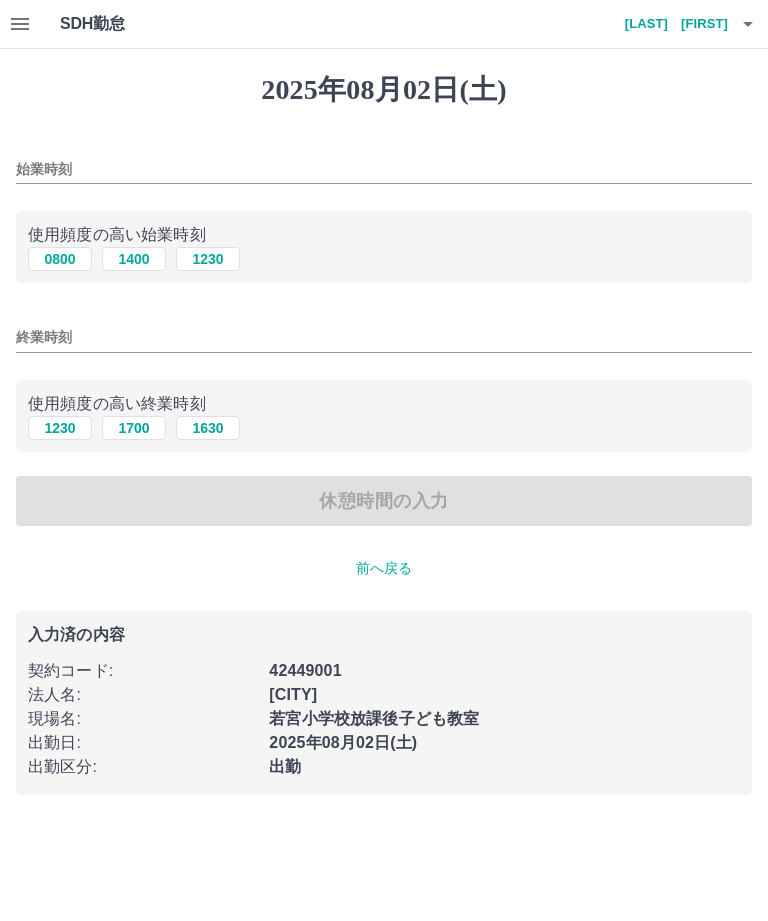 click on "0800" at bounding box center [60, 259] 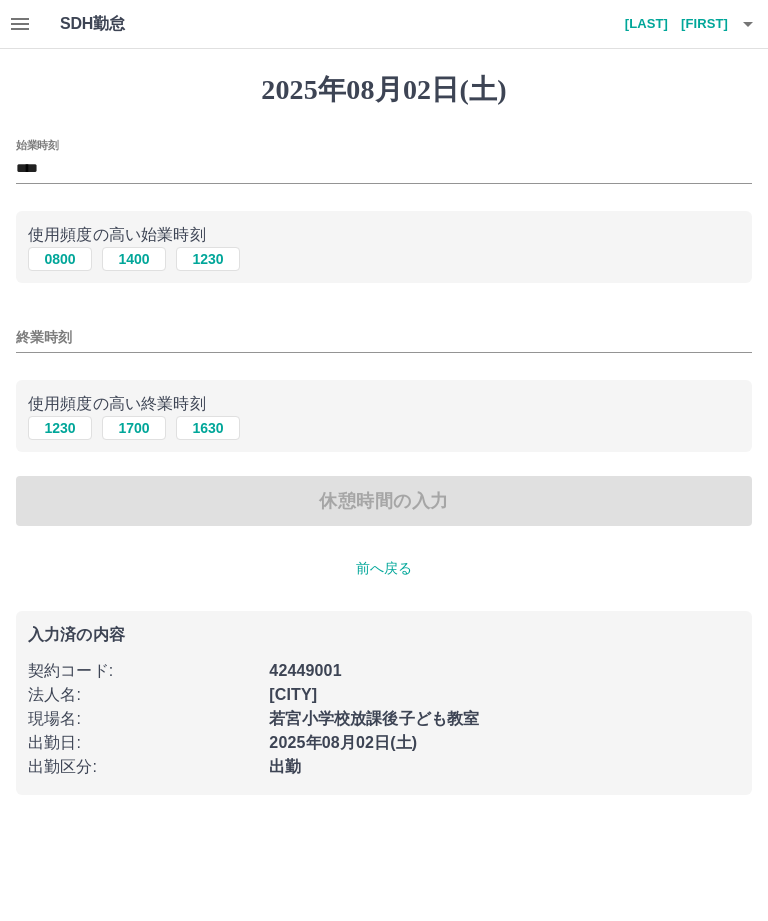click on "1230" at bounding box center (60, 428) 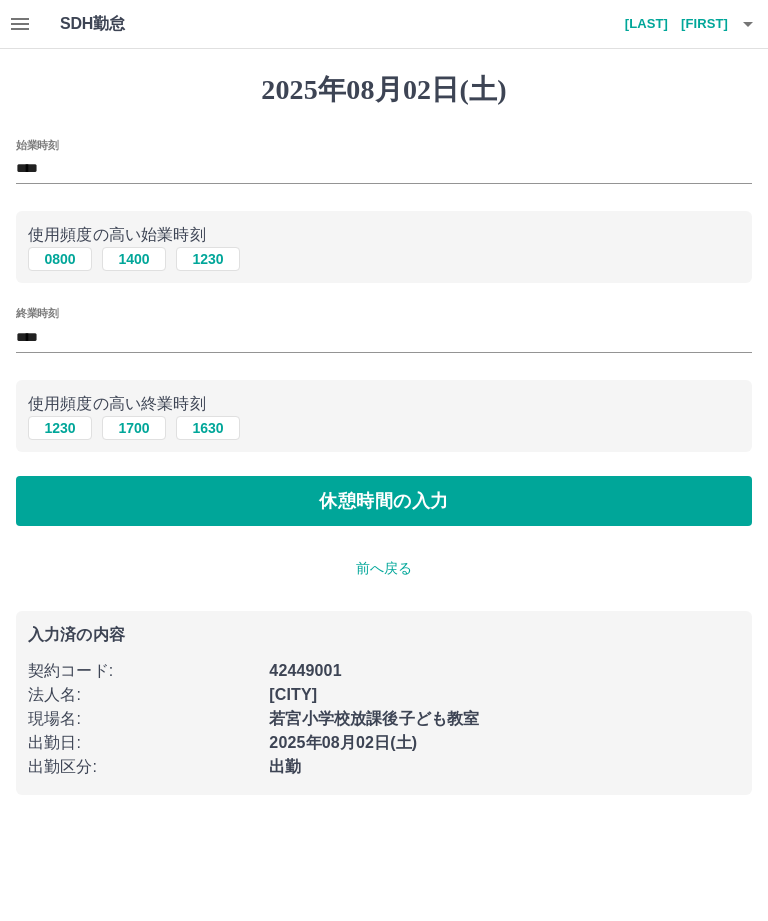 click on "休憩時間の入力" at bounding box center (384, 501) 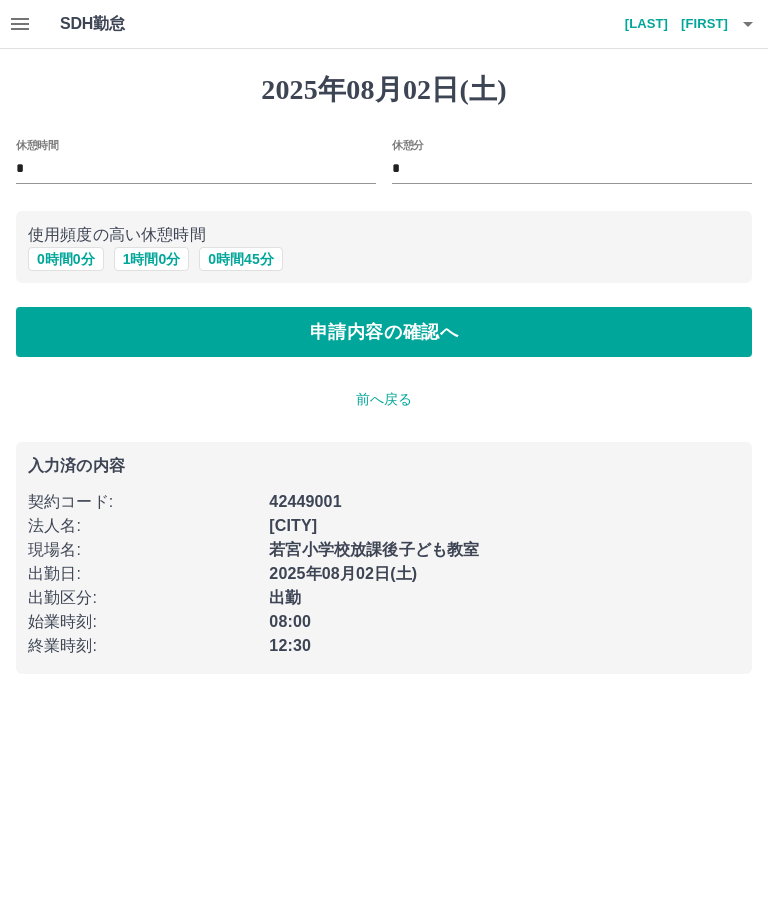 click on "申請内容の確認へ" at bounding box center [384, 332] 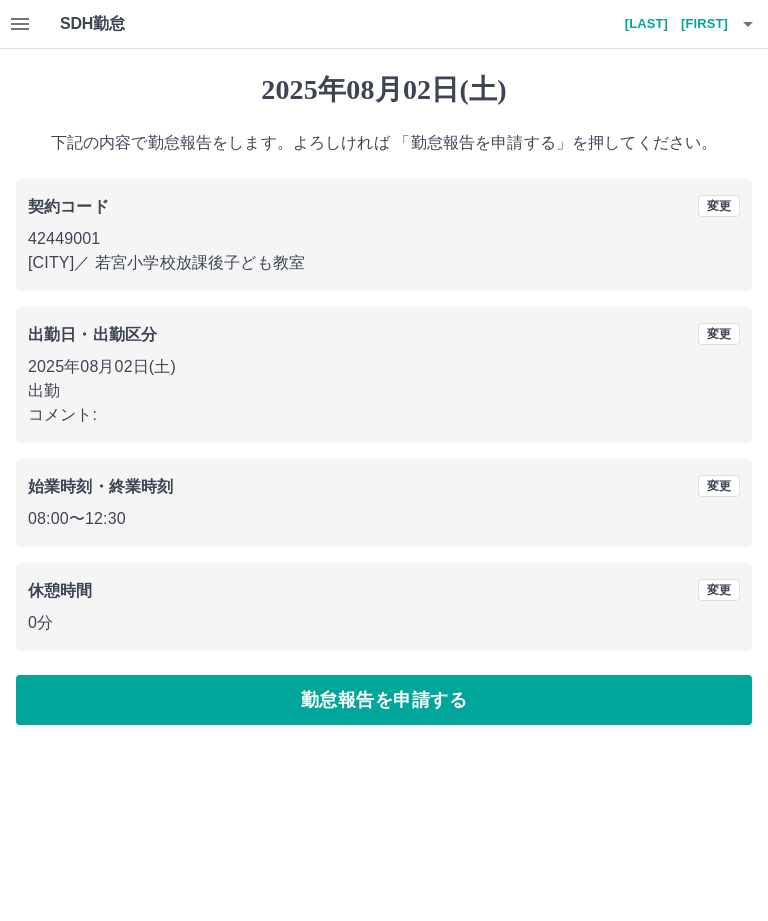 click on "勤怠報告を申請する" at bounding box center (384, 700) 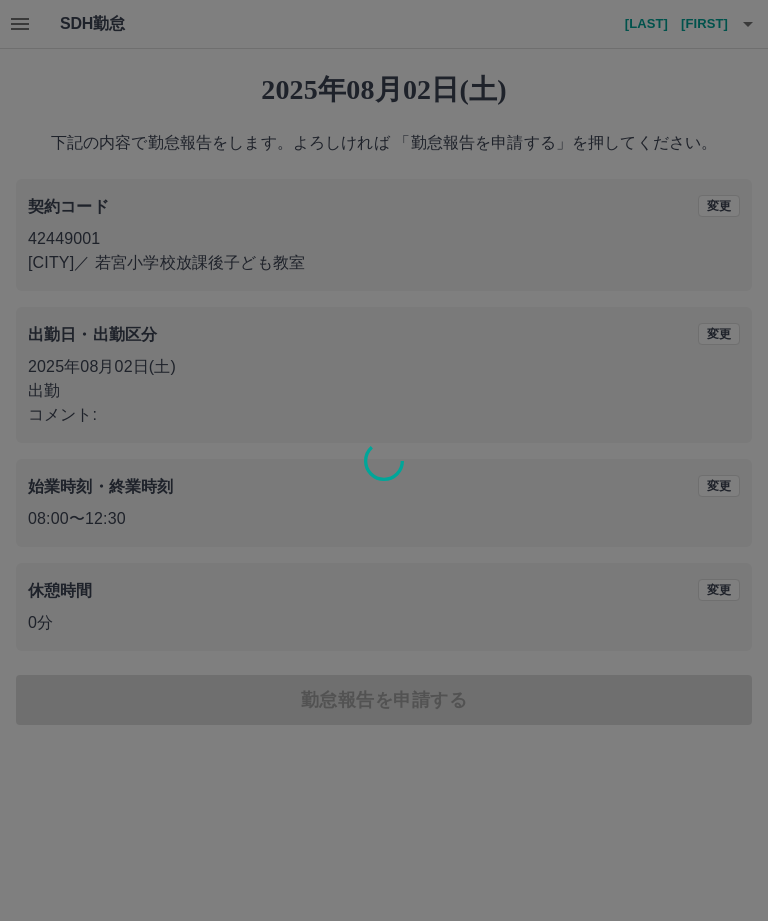 click at bounding box center [384, 460] 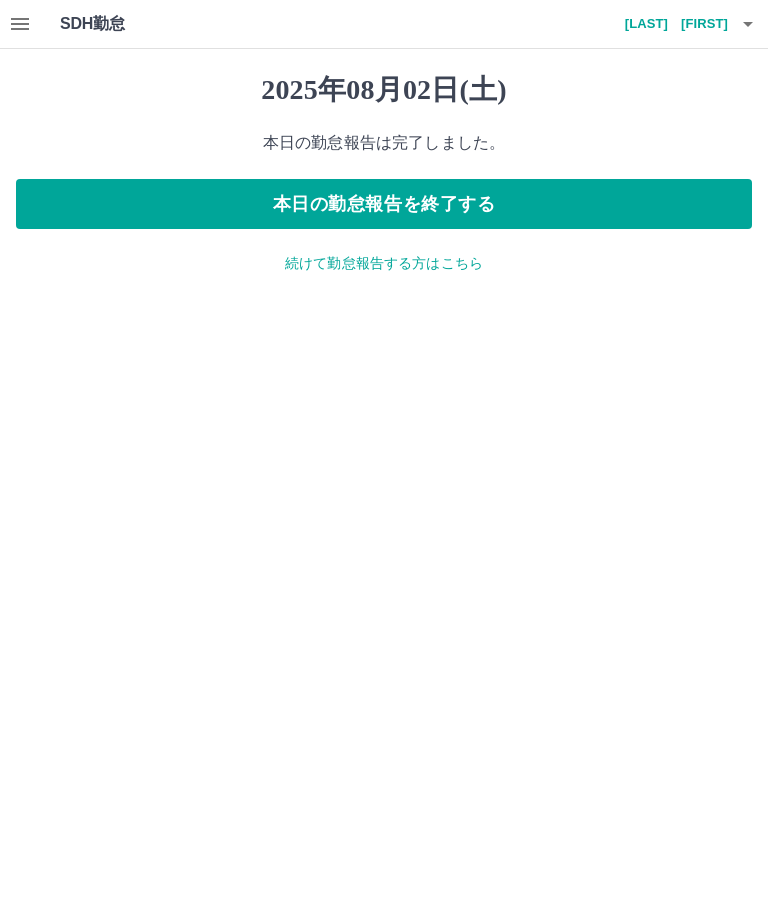 click on "続けて勤怠報告する方はこちら" at bounding box center [384, 263] 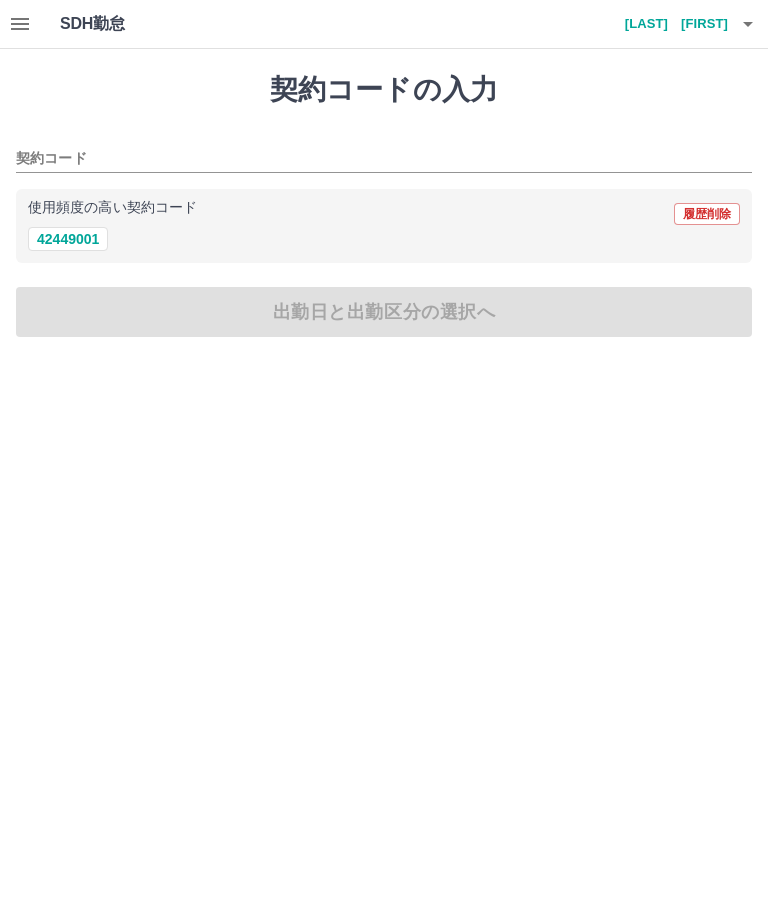 click on "42449001" at bounding box center (68, 239) 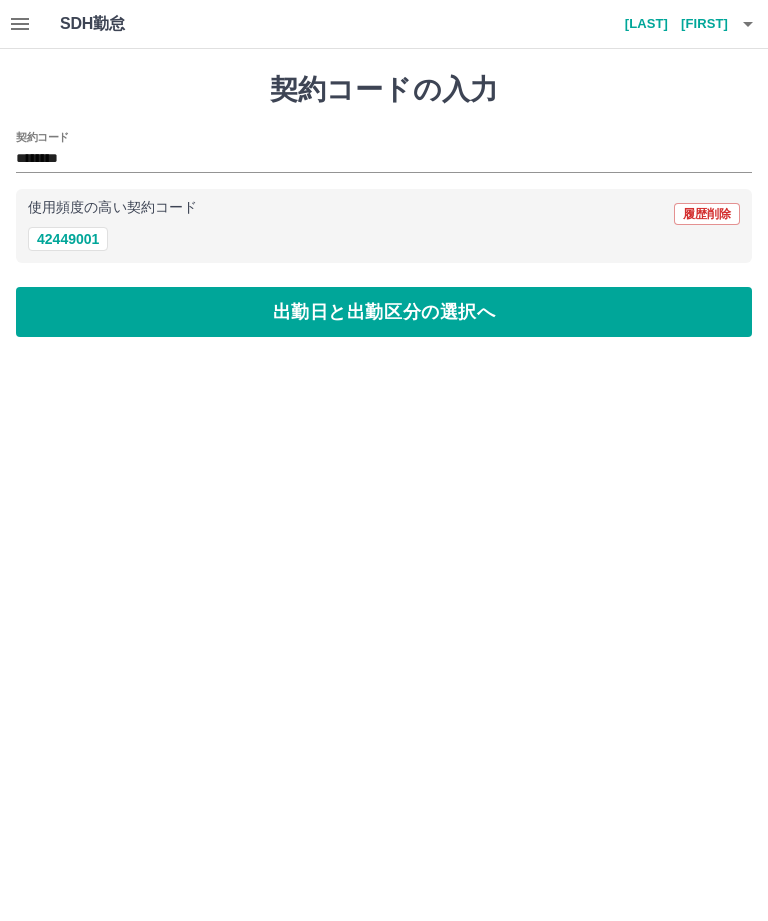 click on "出勤日と出勤区分の選択へ" at bounding box center (384, 312) 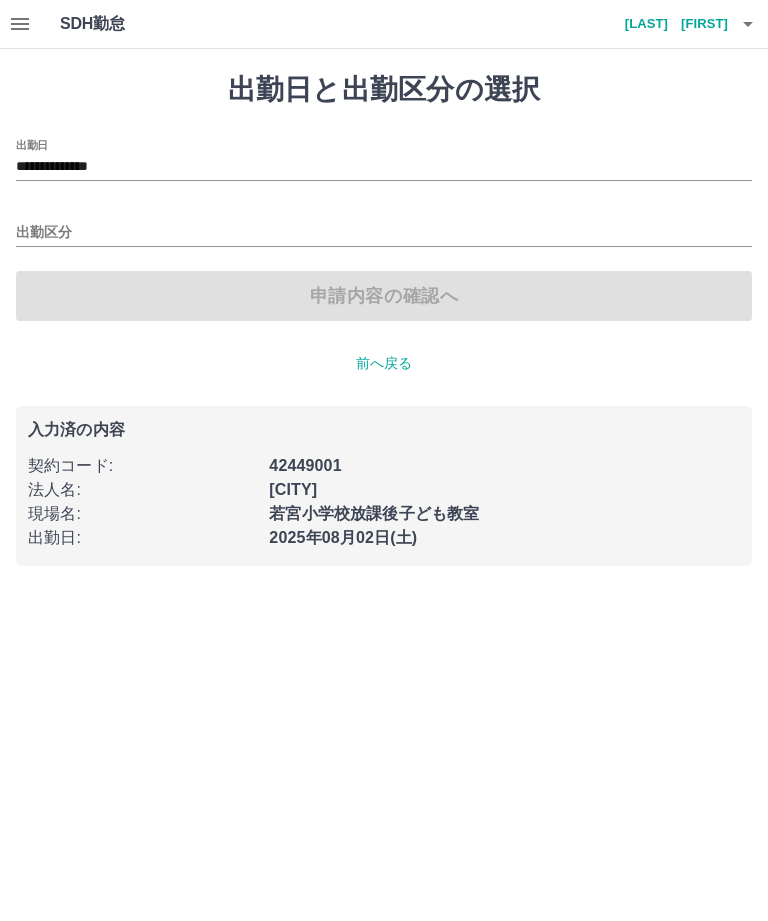 click on "**********" at bounding box center (384, 167) 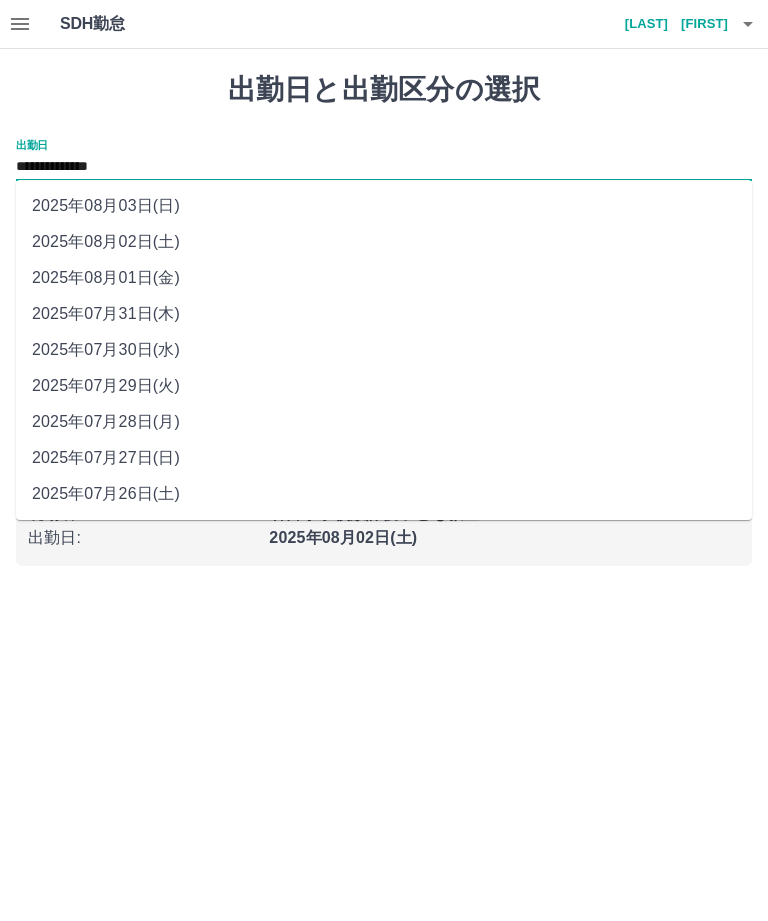 click on "2025年08月03日(日)" at bounding box center [384, 206] 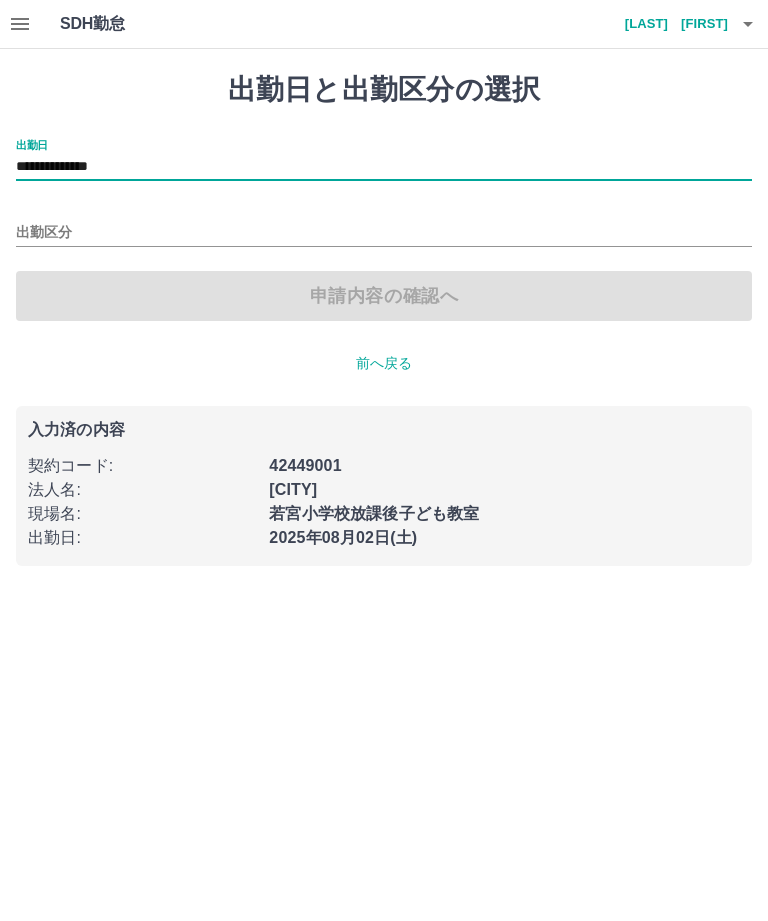 type on "**********" 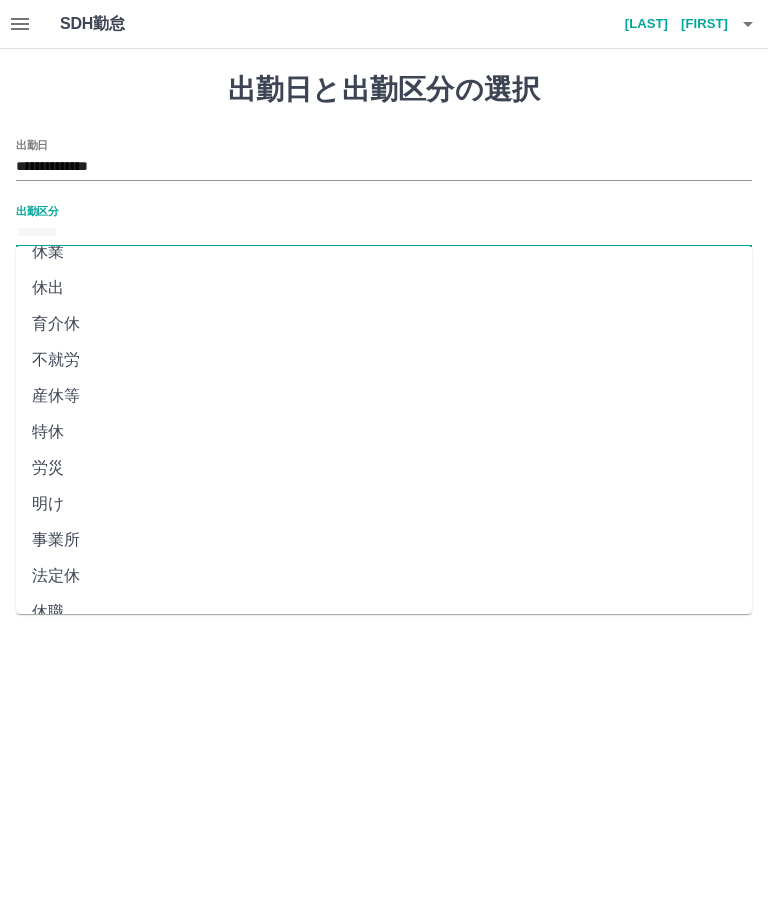 scroll, scrollTop: 270, scrollLeft: 0, axis: vertical 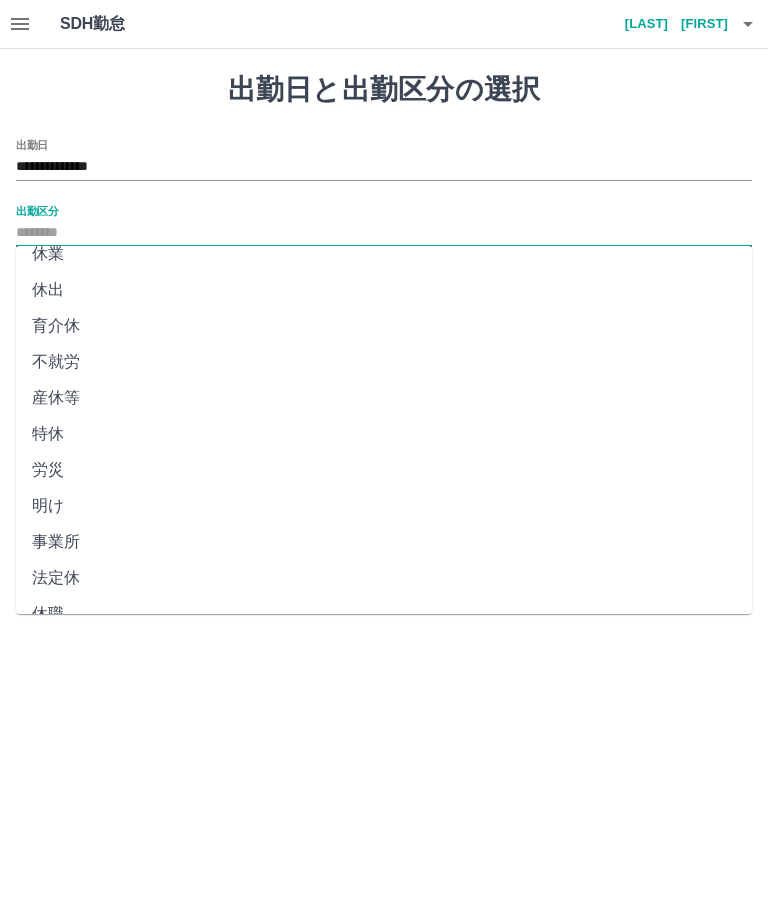 click on "法定休" at bounding box center (384, 578) 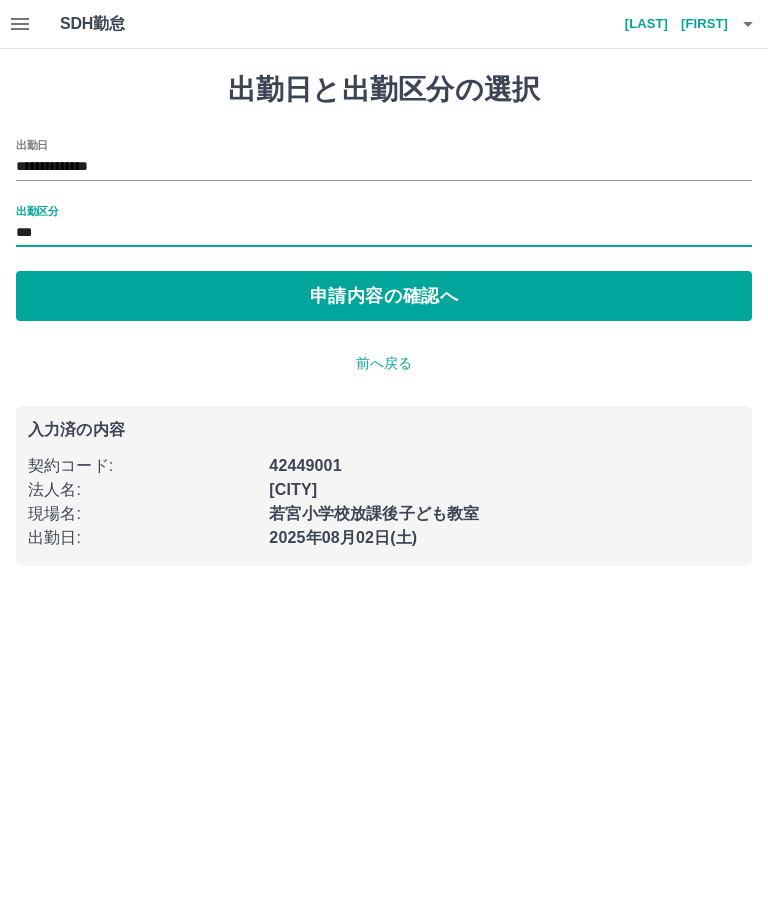 click on "申請内容の確認へ" at bounding box center [384, 296] 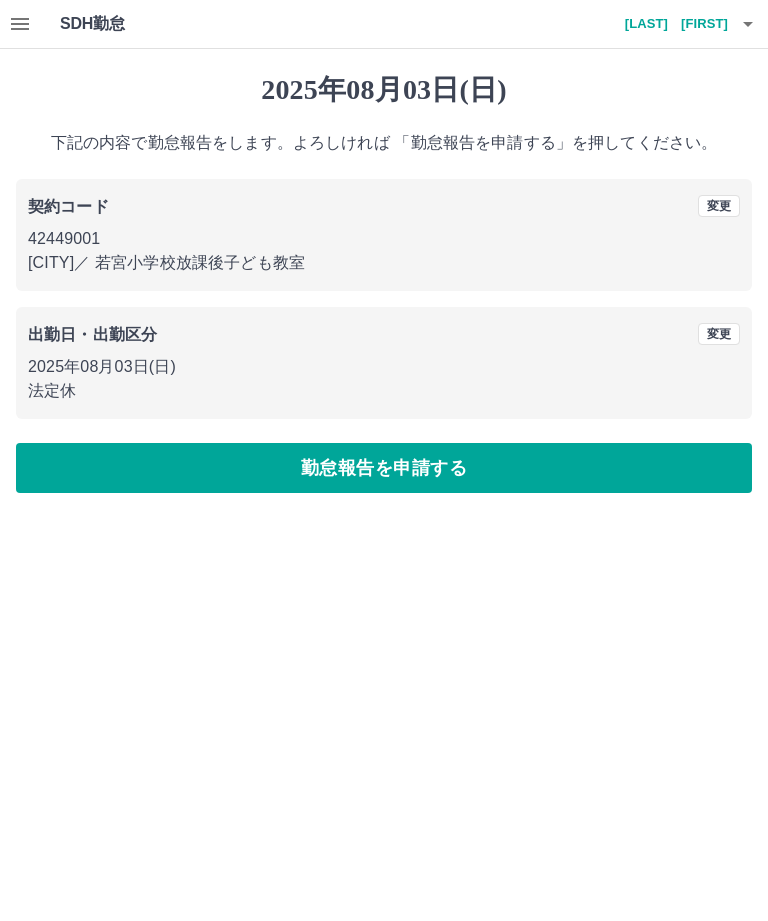 click on "勤怠報告を申請する" at bounding box center (384, 468) 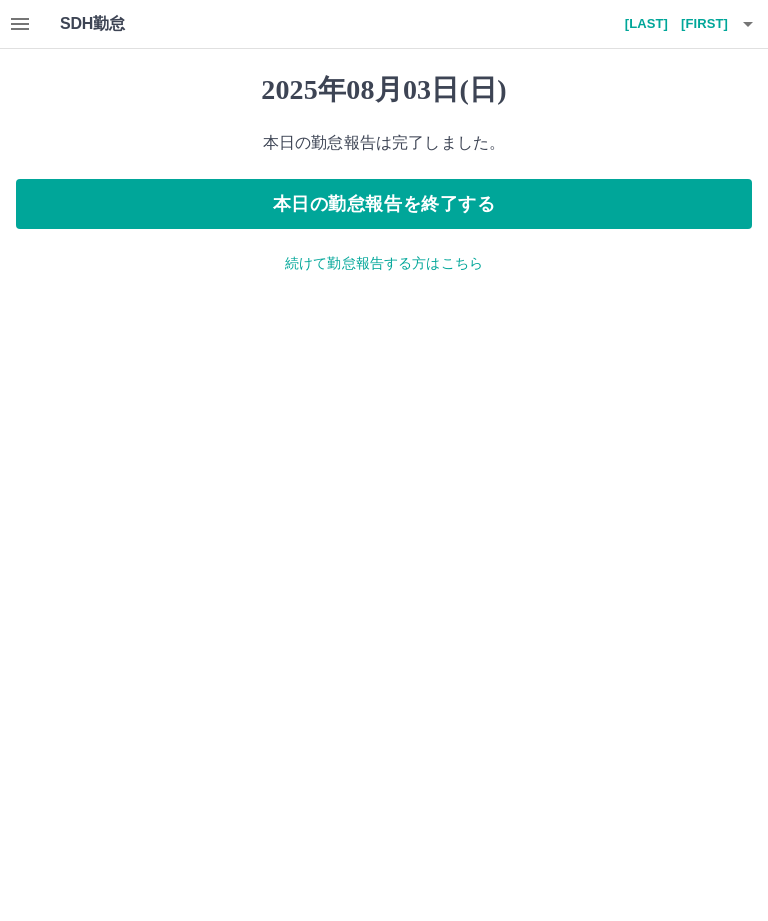 click on "SDH勤怠 寺沢　秀明 2025年08月03日(日) 本日の勤怠報告は完了しました。 本日の勤怠報告を終了する 続けて勤怠報告する方はこちら SDH勤怠" at bounding box center [384, 149] 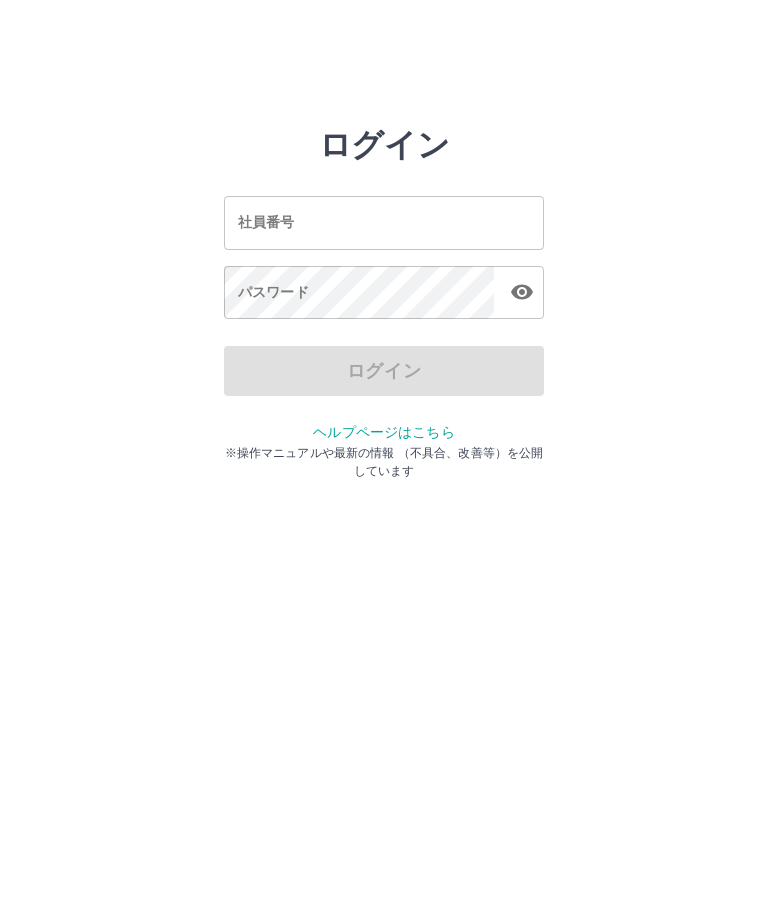 scroll, scrollTop: 0, scrollLeft: 0, axis: both 